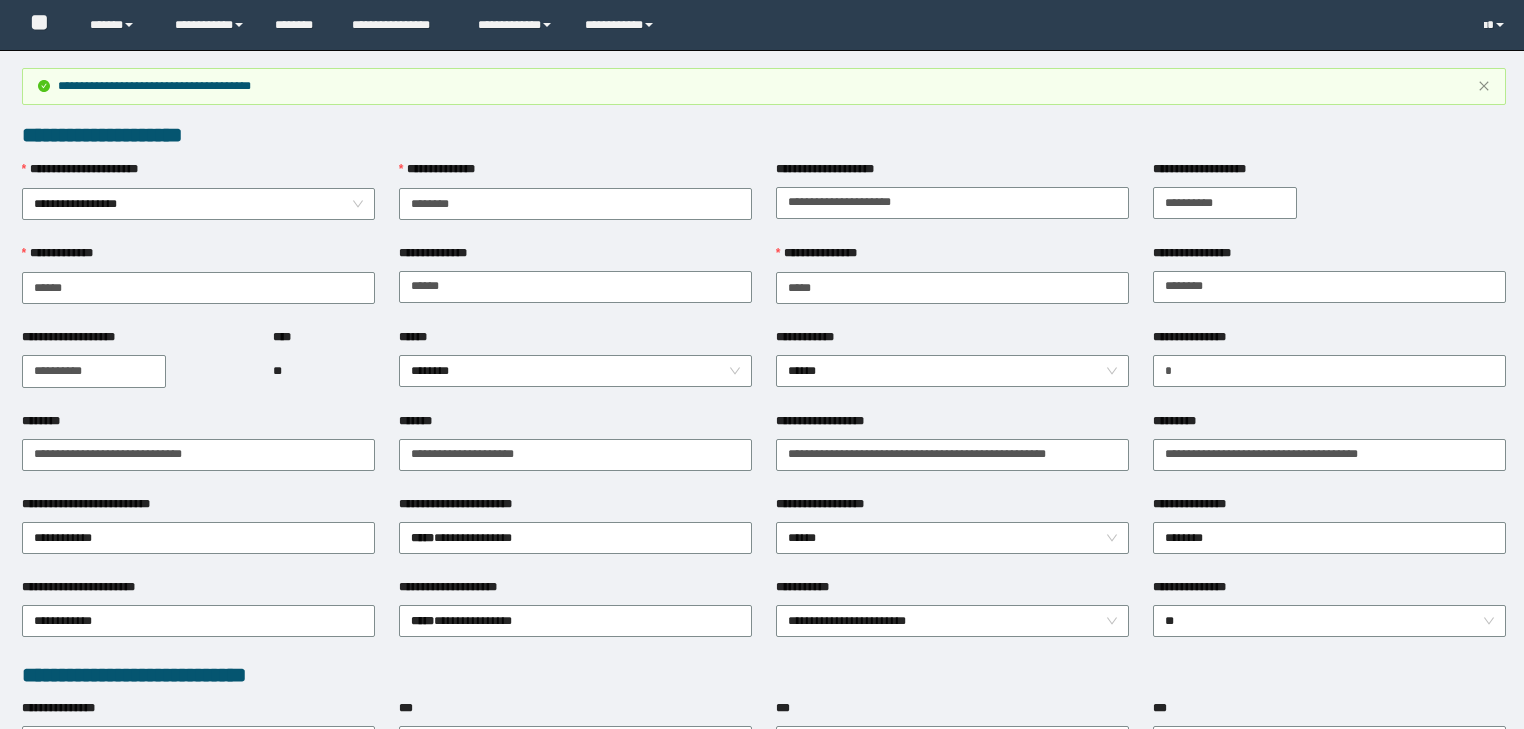 scroll, scrollTop: 386, scrollLeft: 0, axis: vertical 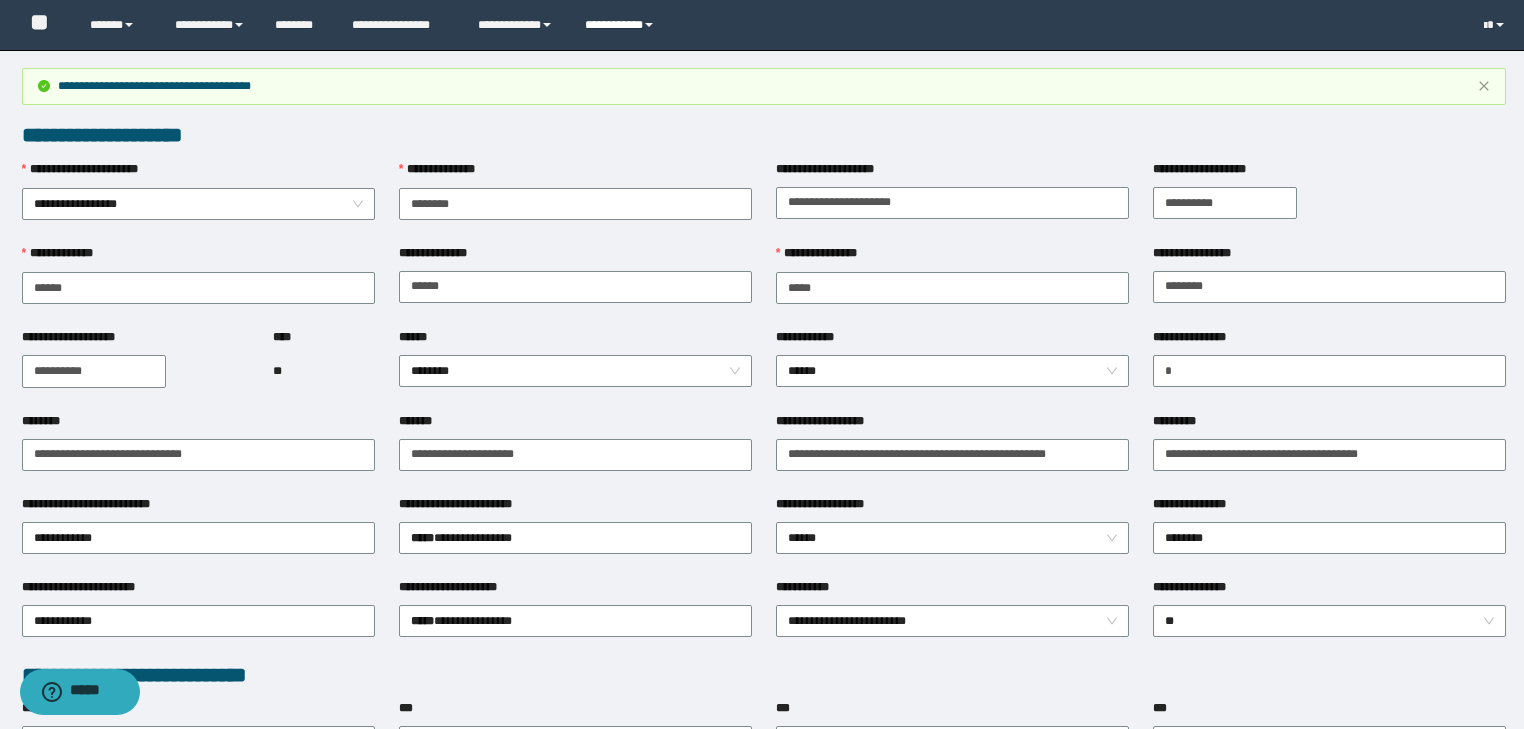 click on "**********" at bounding box center [622, 25] 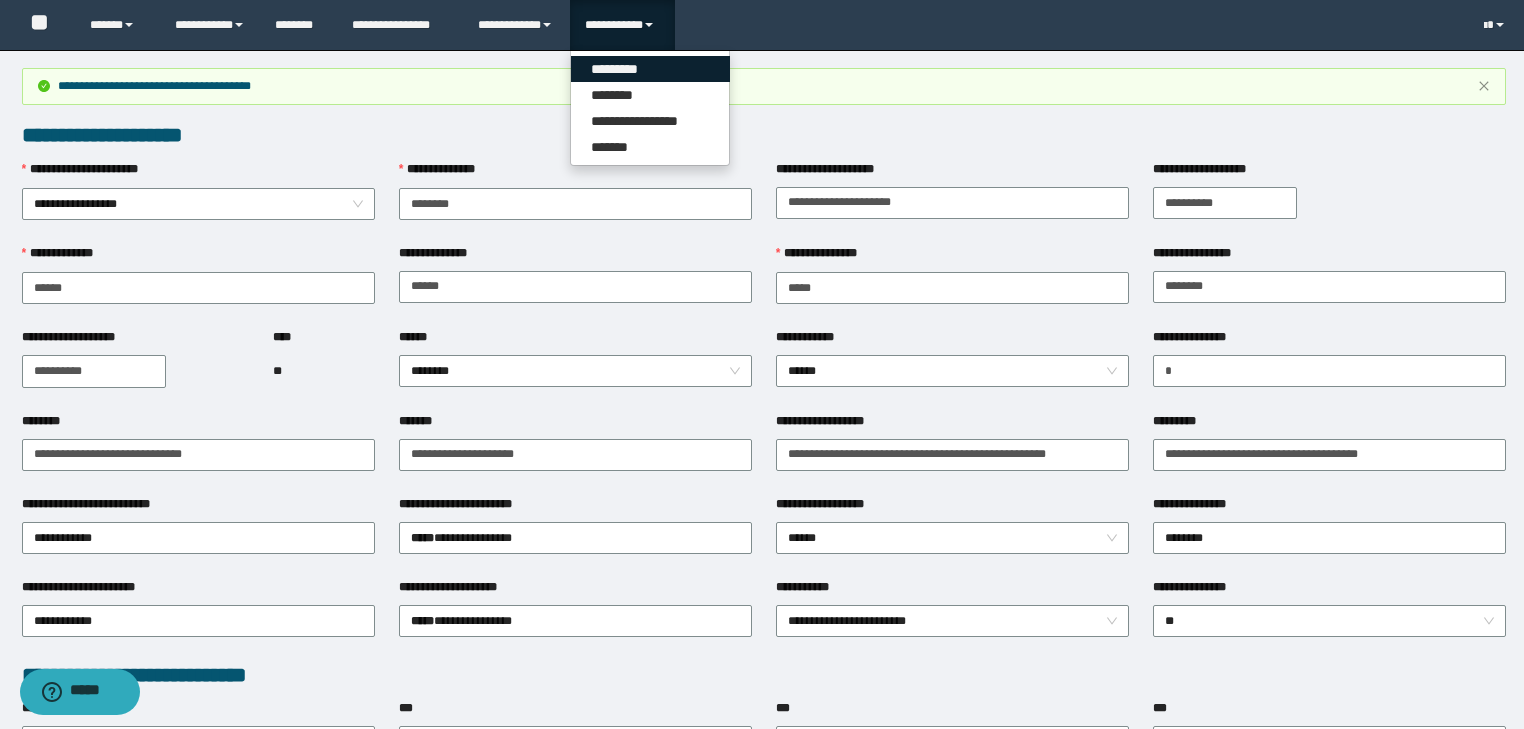 click on "*********" at bounding box center (650, 69) 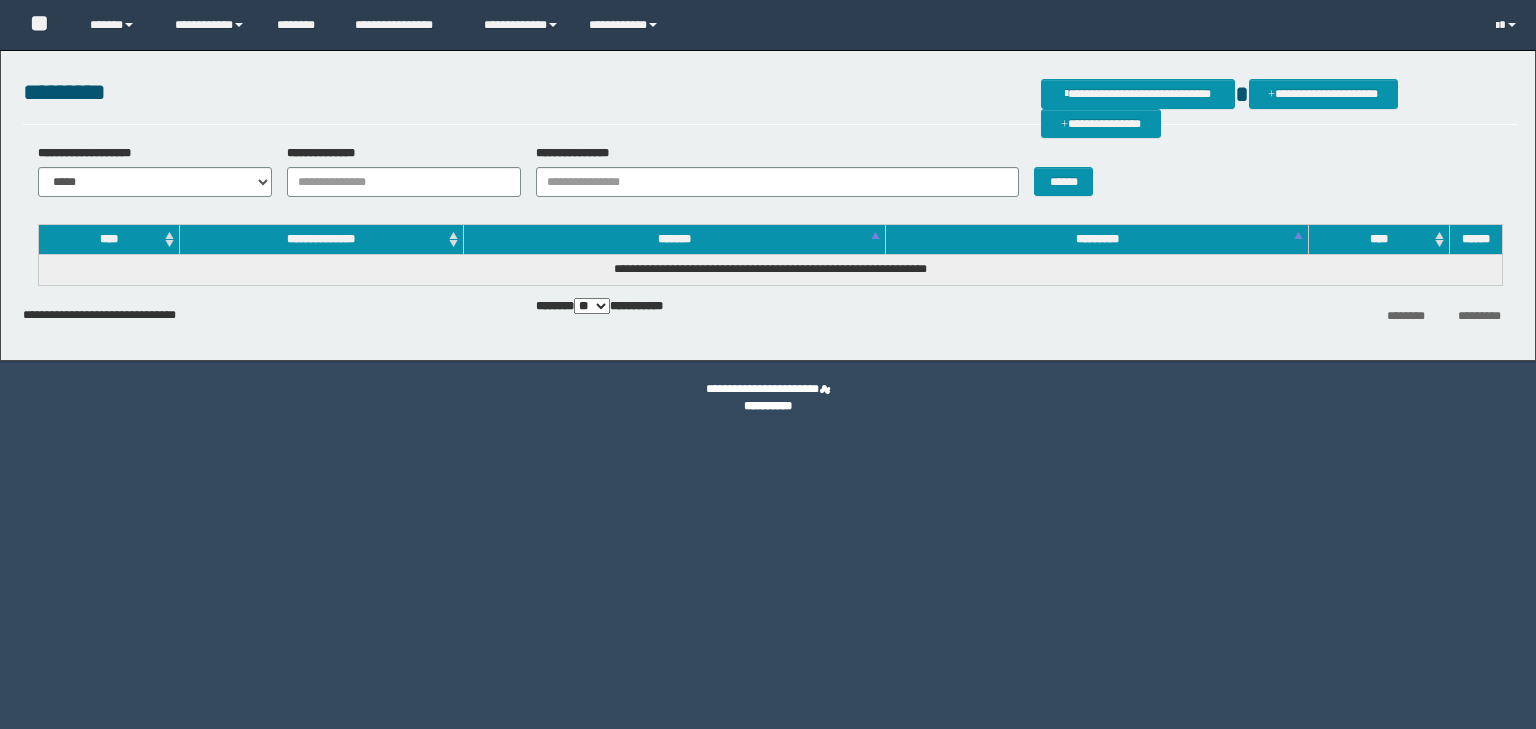 scroll, scrollTop: 0, scrollLeft: 0, axis: both 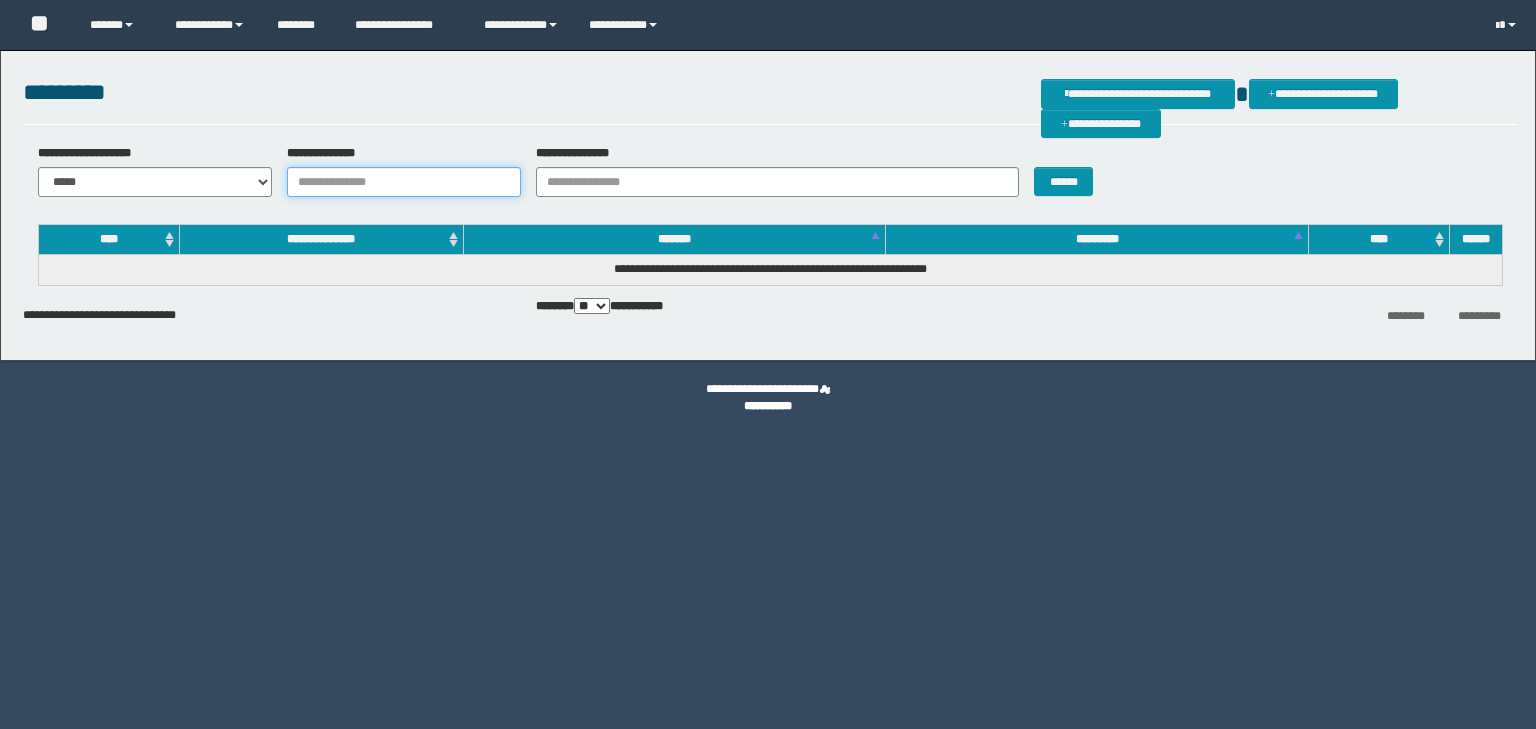click on "**********" at bounding box center [404, 182] 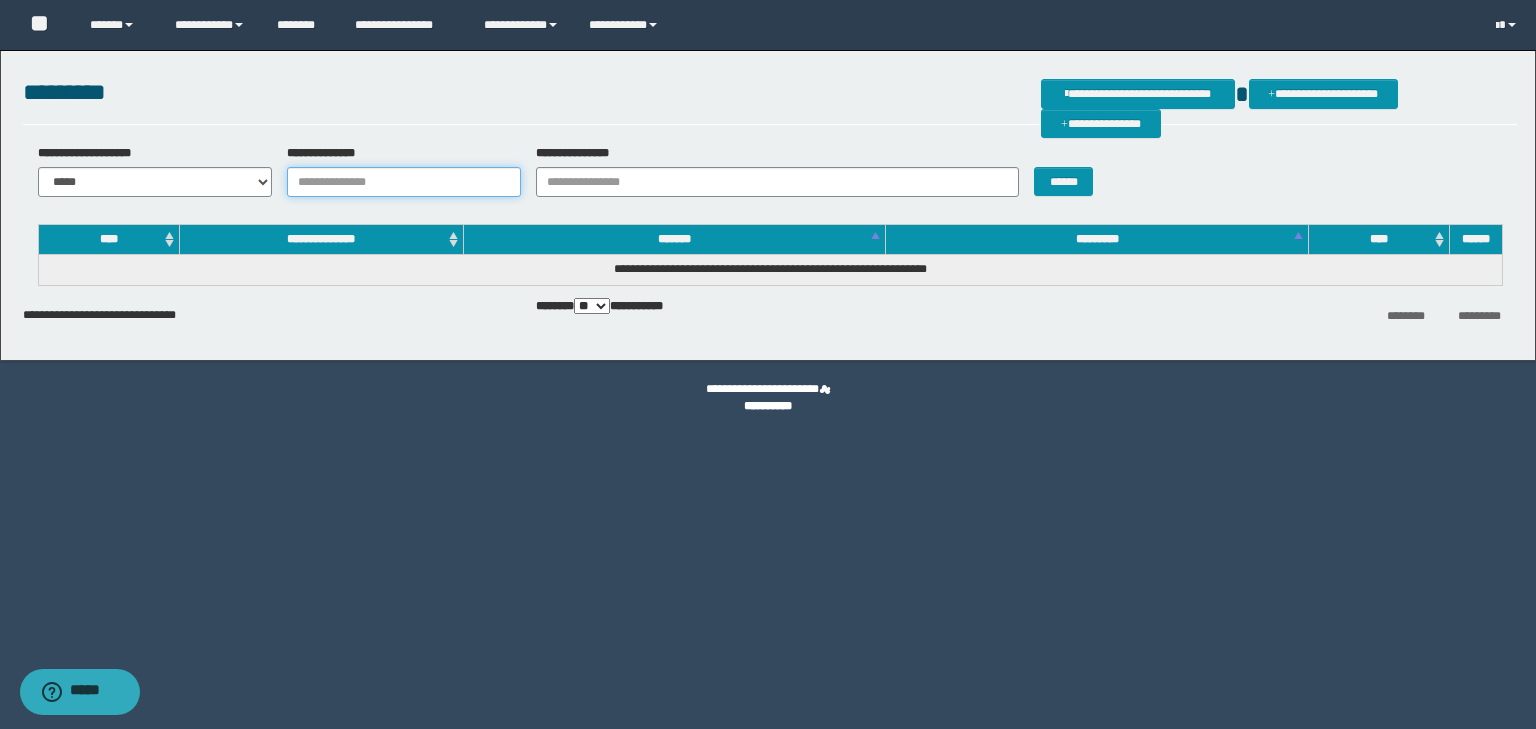 paste on "********" 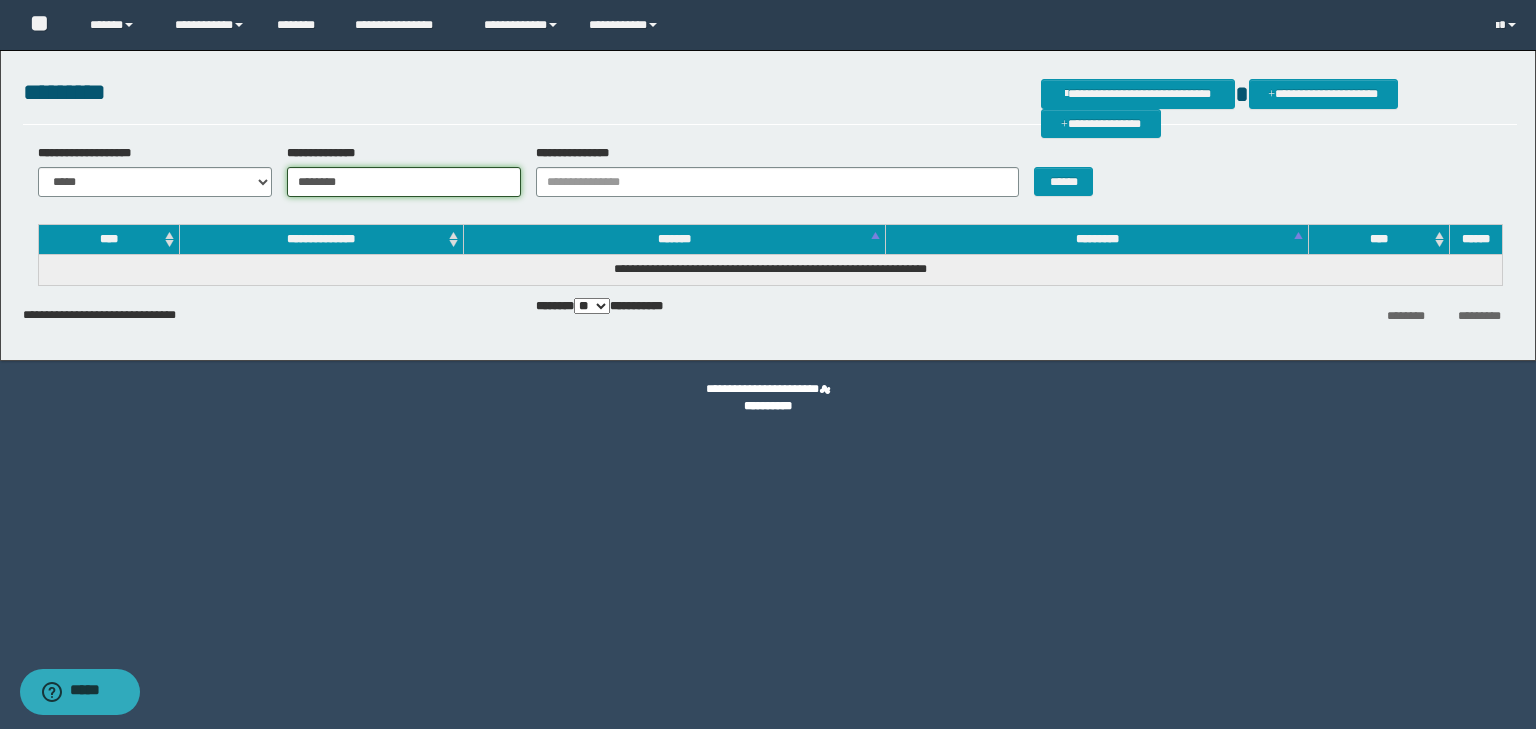 type on "********" 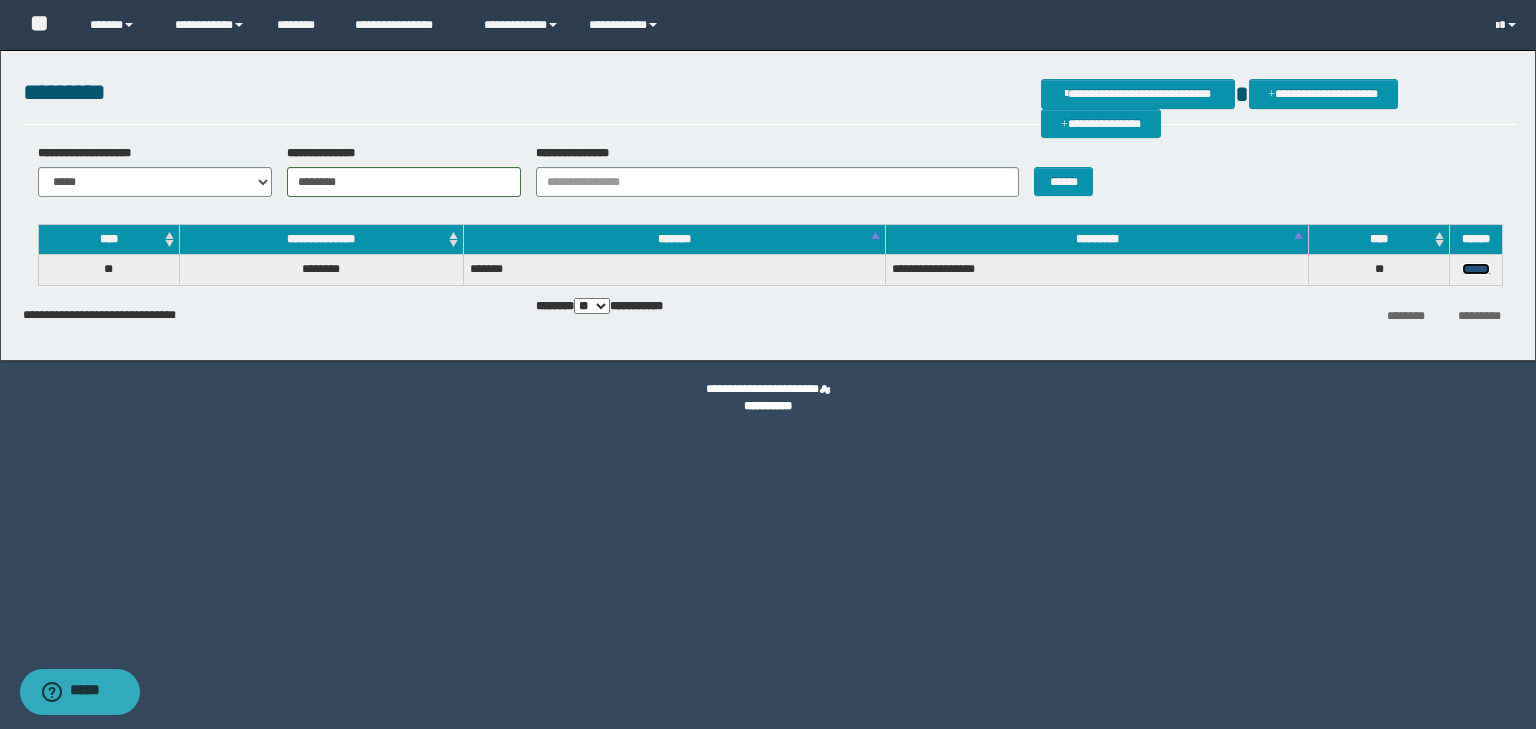 click on "******" at bounding box center (1476, 269) 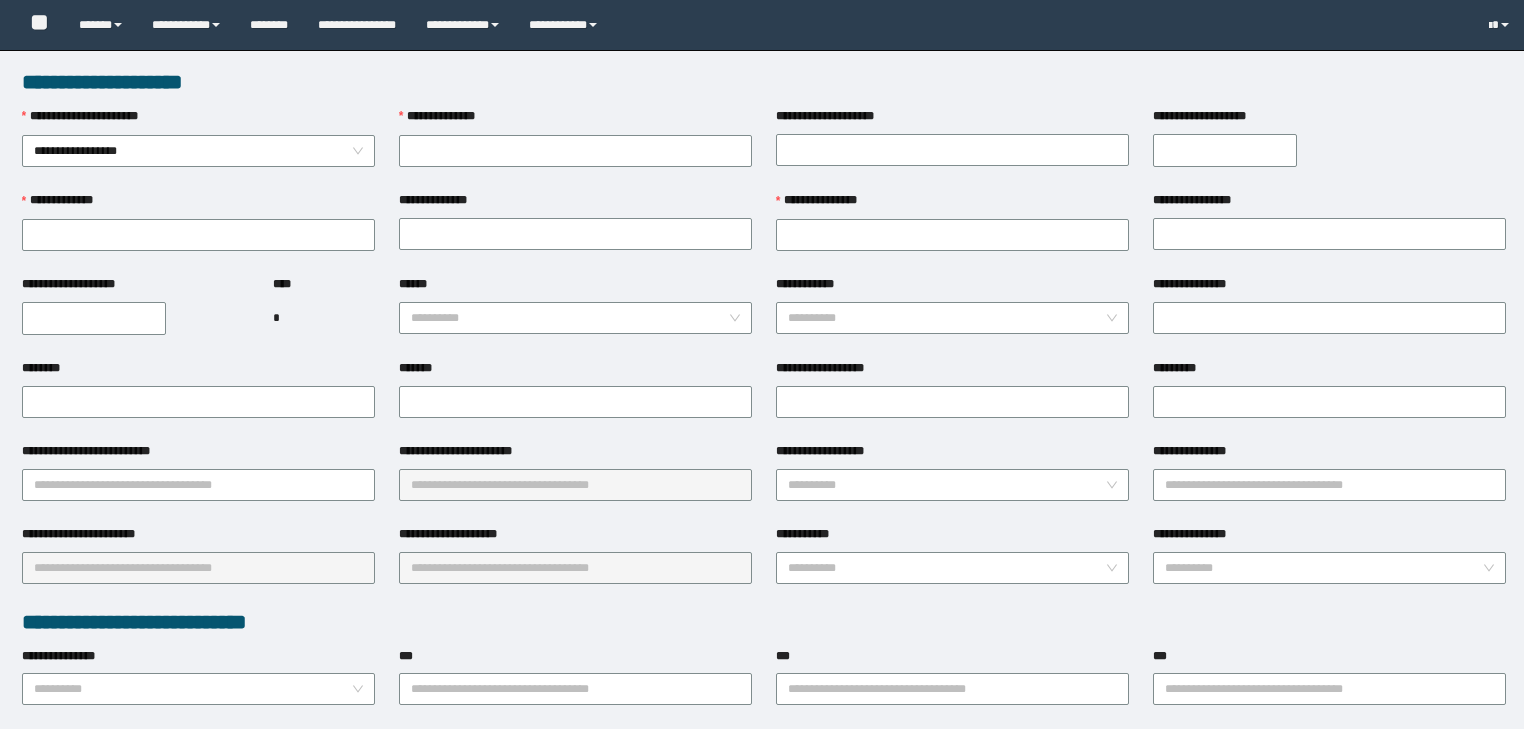 scroll, scrollTop: 0, scrollLeft: 0, axis: both 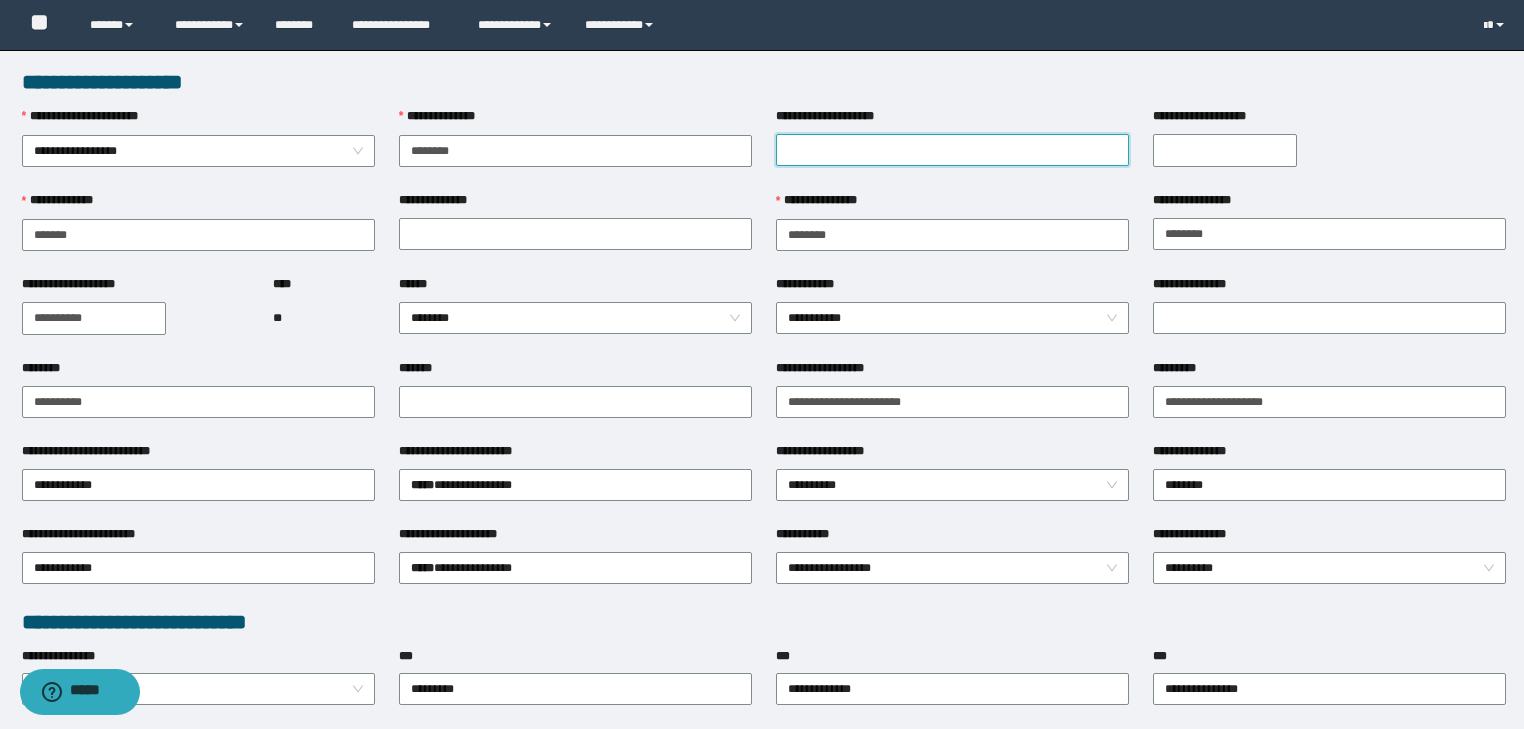 click on "**********" at bounding box center (952, 150) 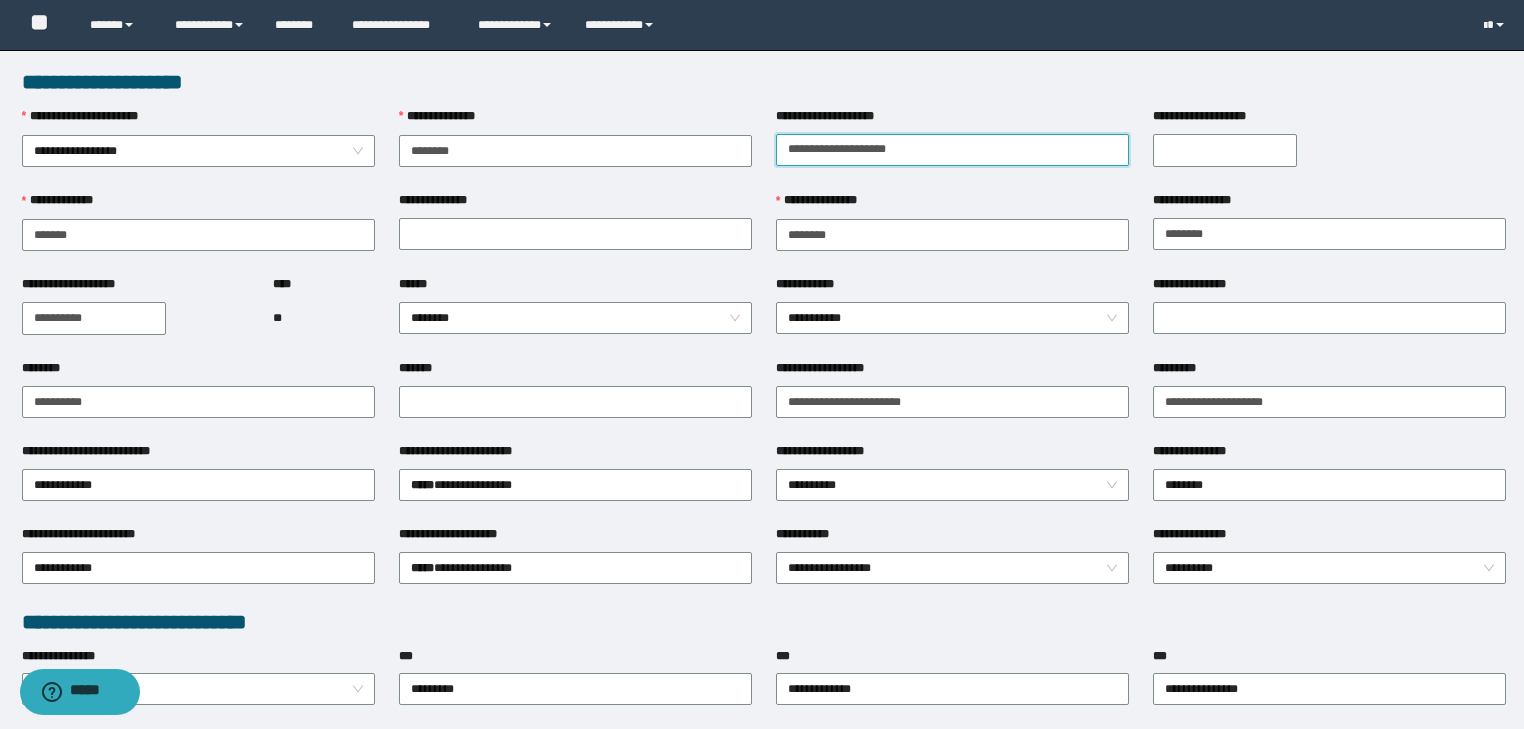 click on "**********" at bounding box center (952, 150) 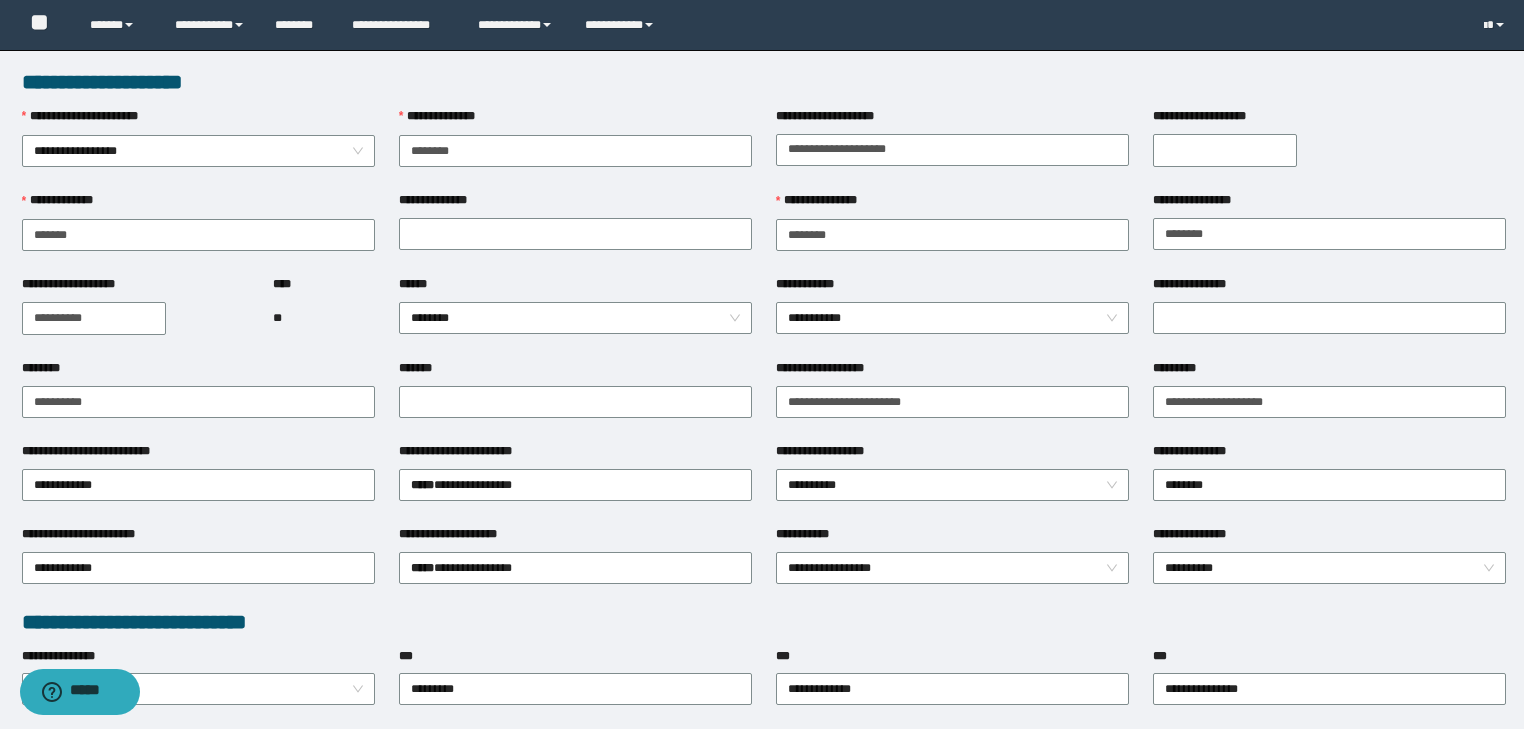 click on "**********" at bounding box center (1225, 150) 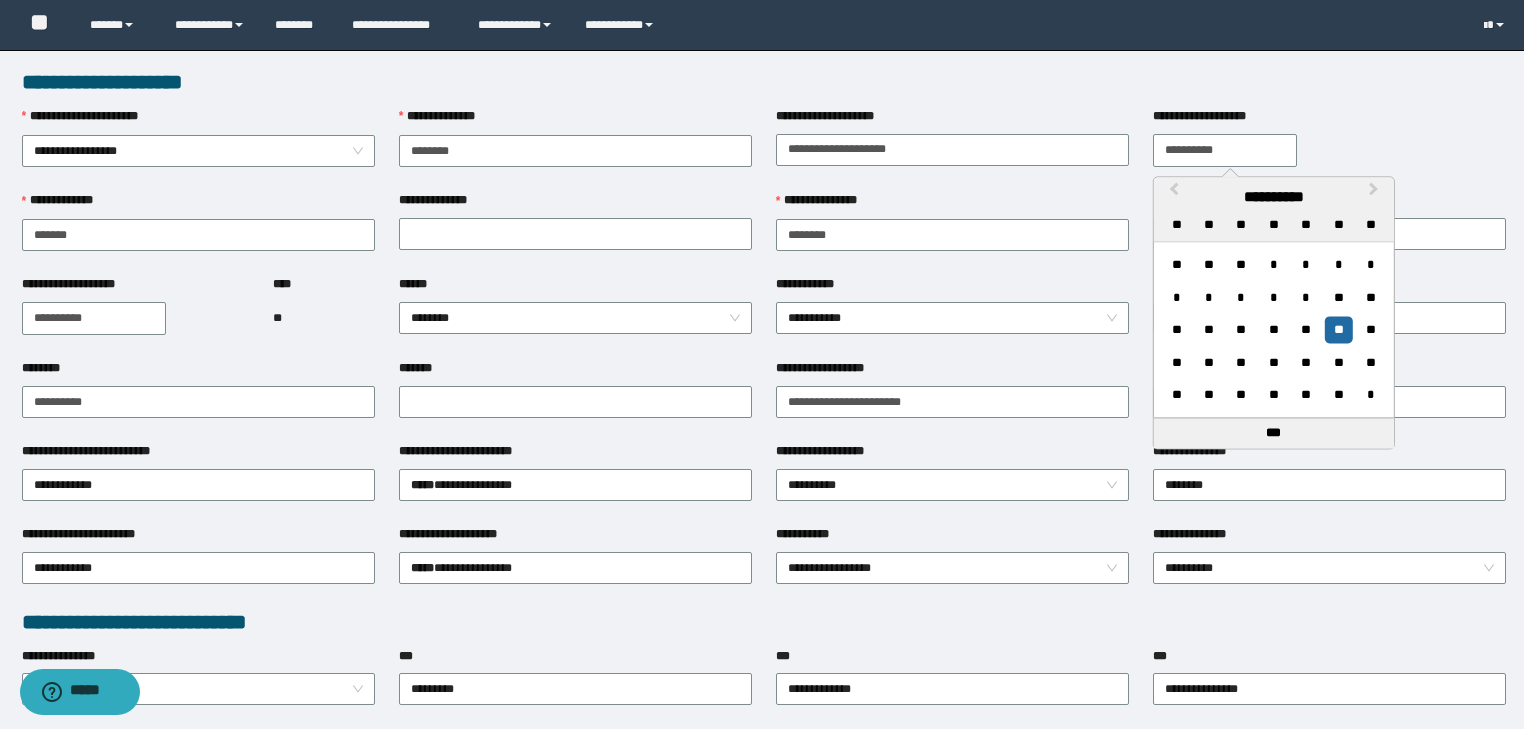 type on "**********" 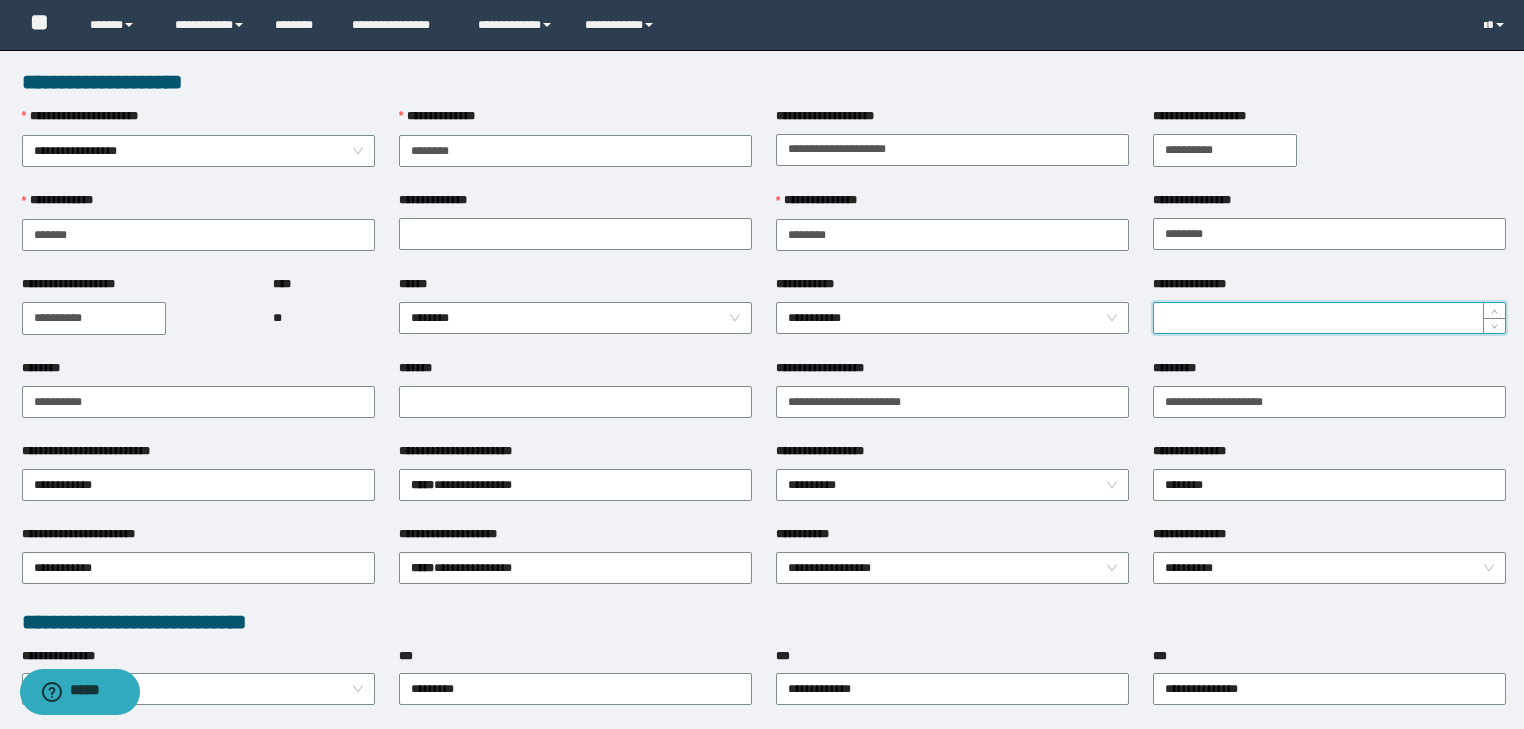 click on "**********" at bounding box center [1329, 318] 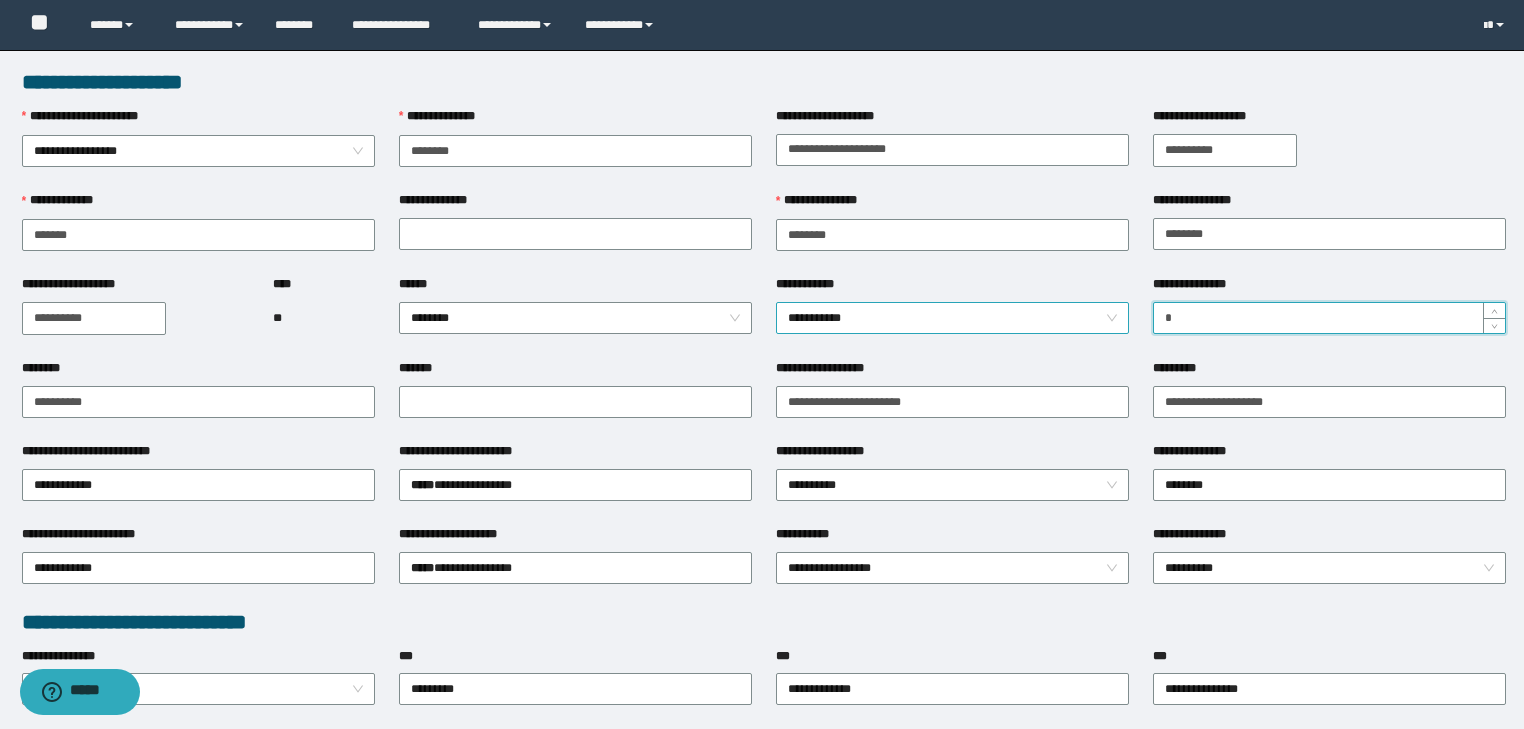 click on "**********" at bounding box center (953, 318) 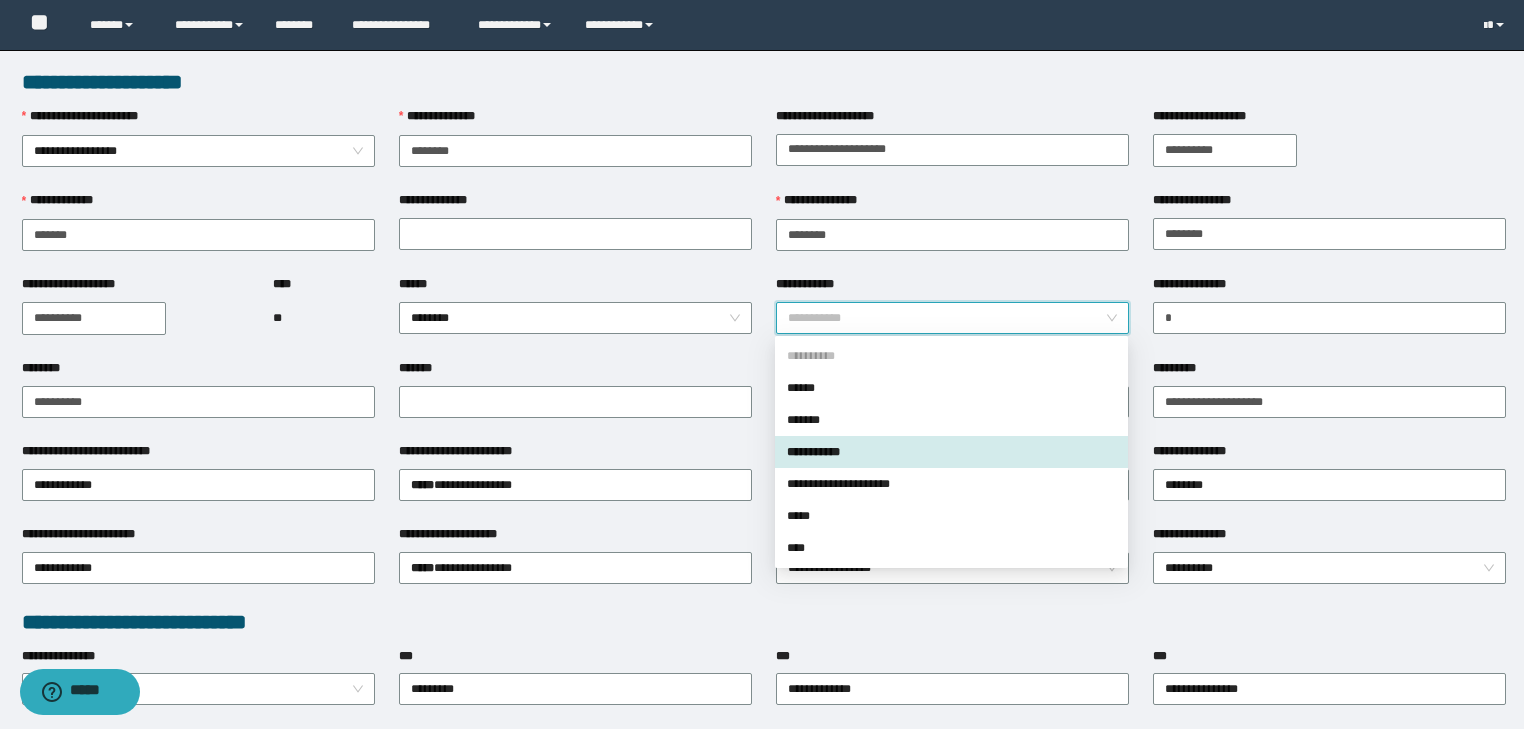 click on "**********" at bounding box center [951, 452] 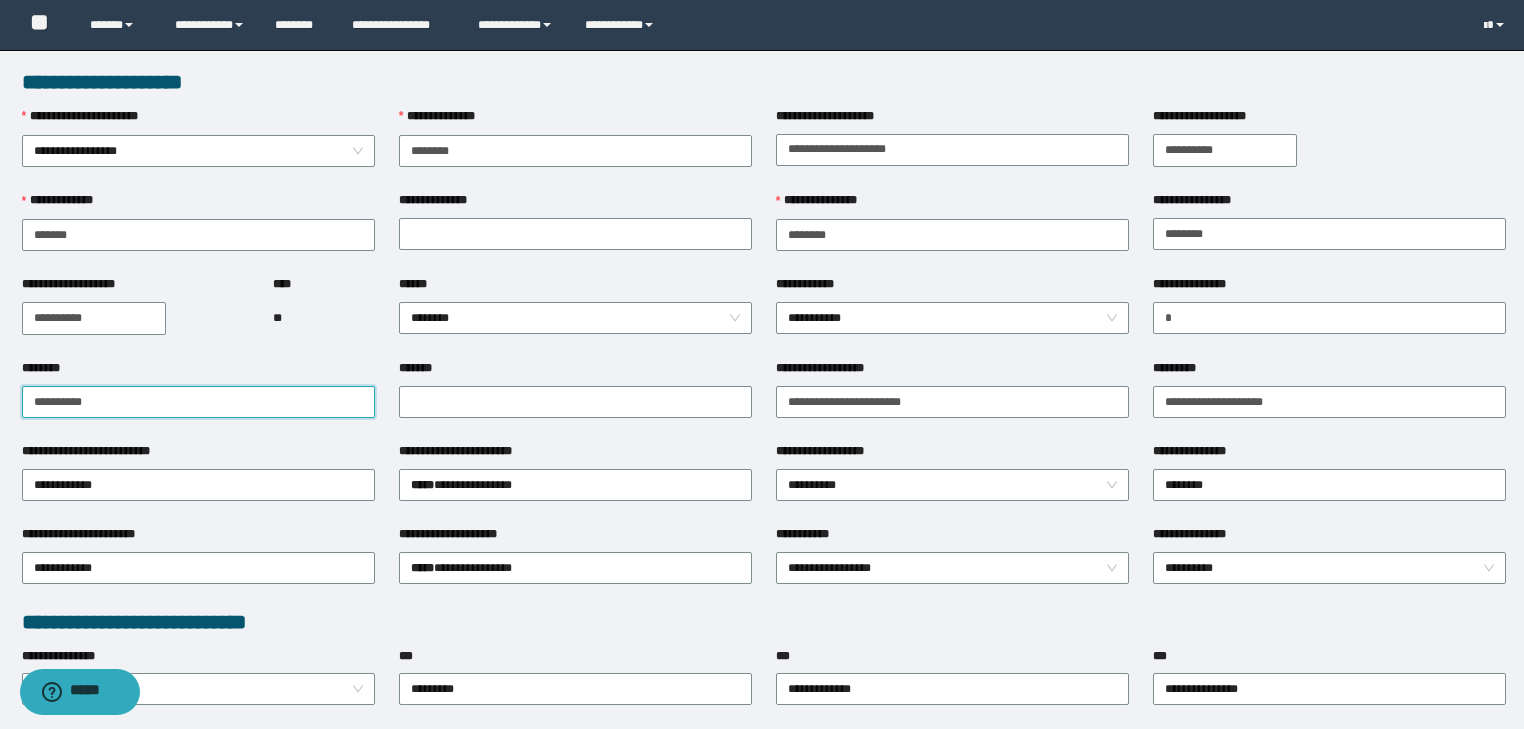 drag, startPoint x: 130, startPoint y: 387, endPoint x: 0, endPoint y: 388, distance: 130.00385 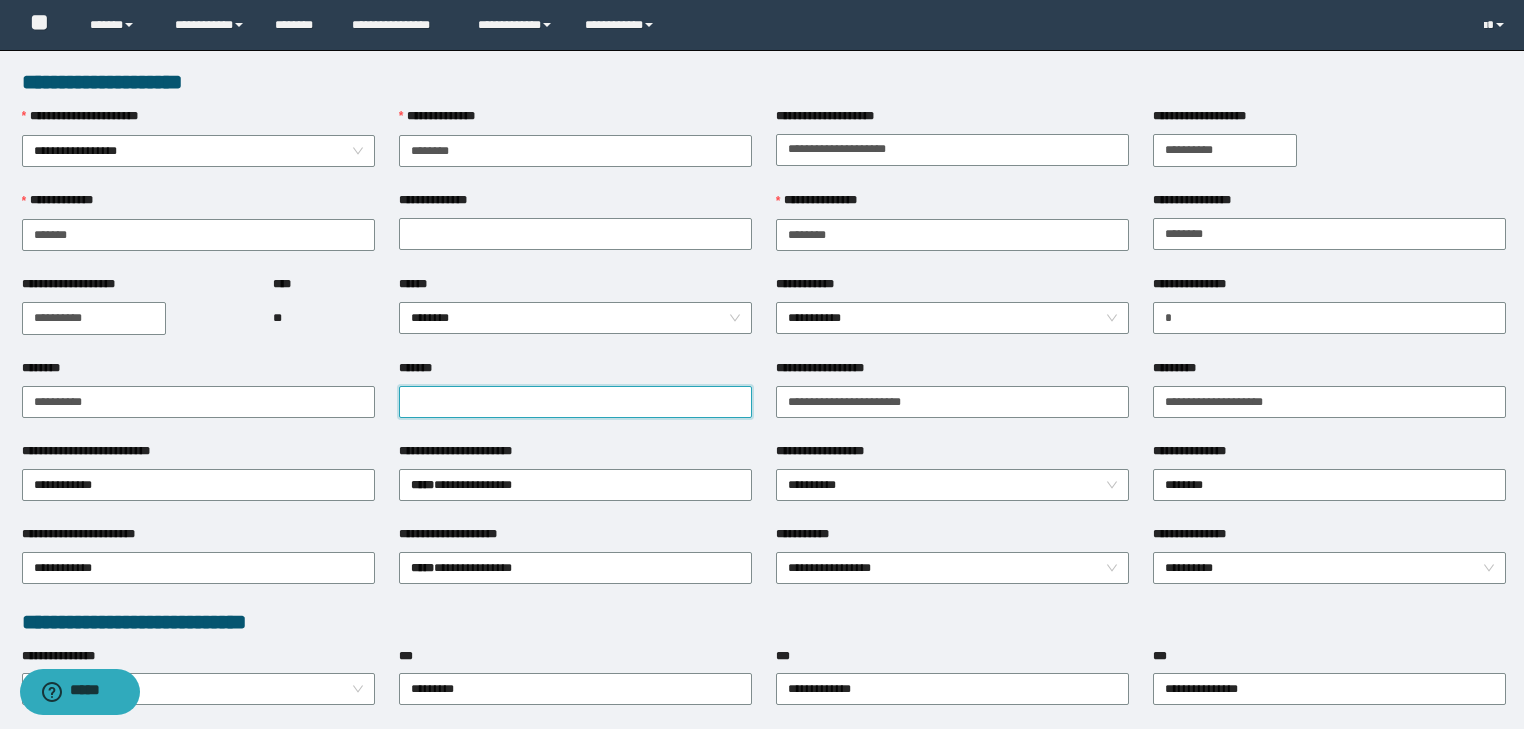 click on "*******" at bounding box center [575, 402] 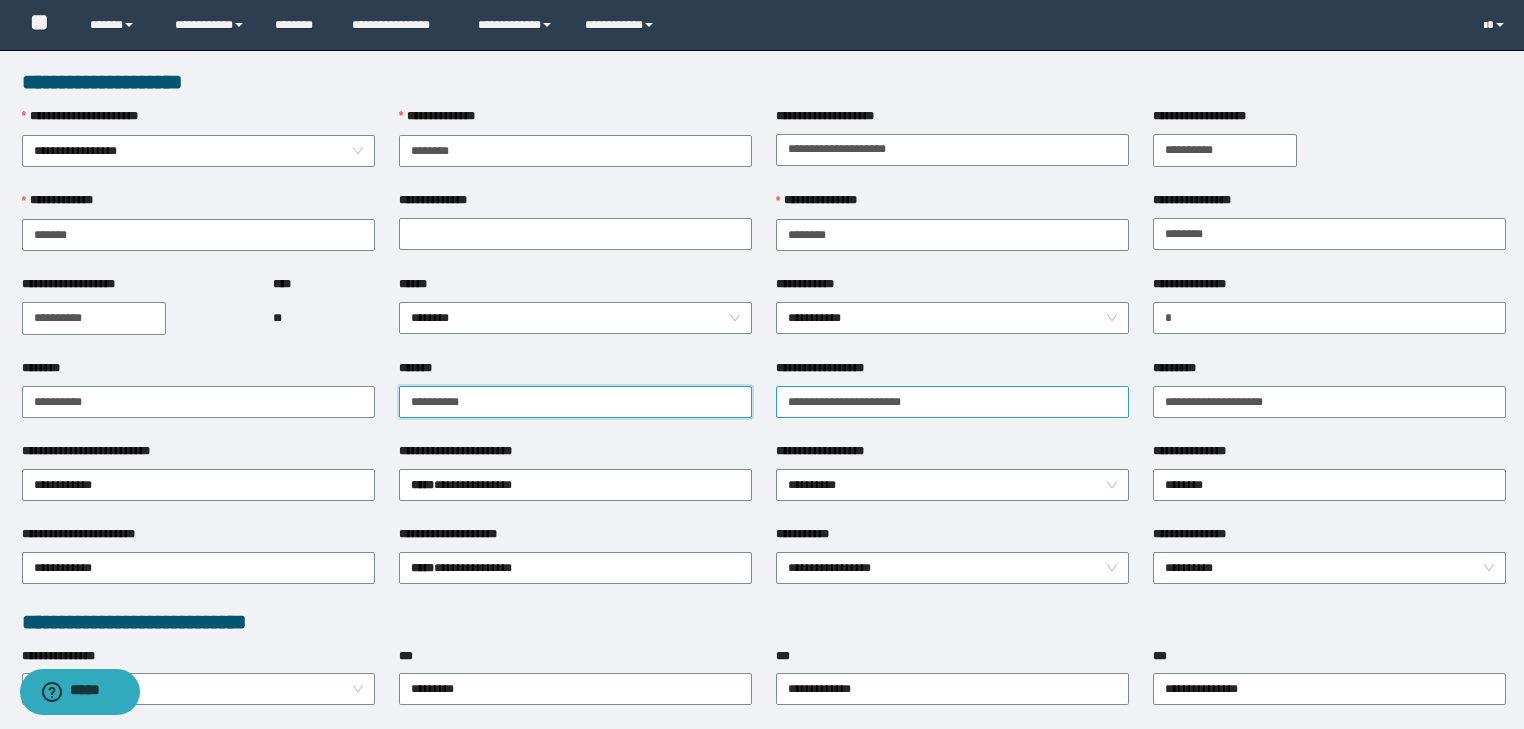 type on "**********" 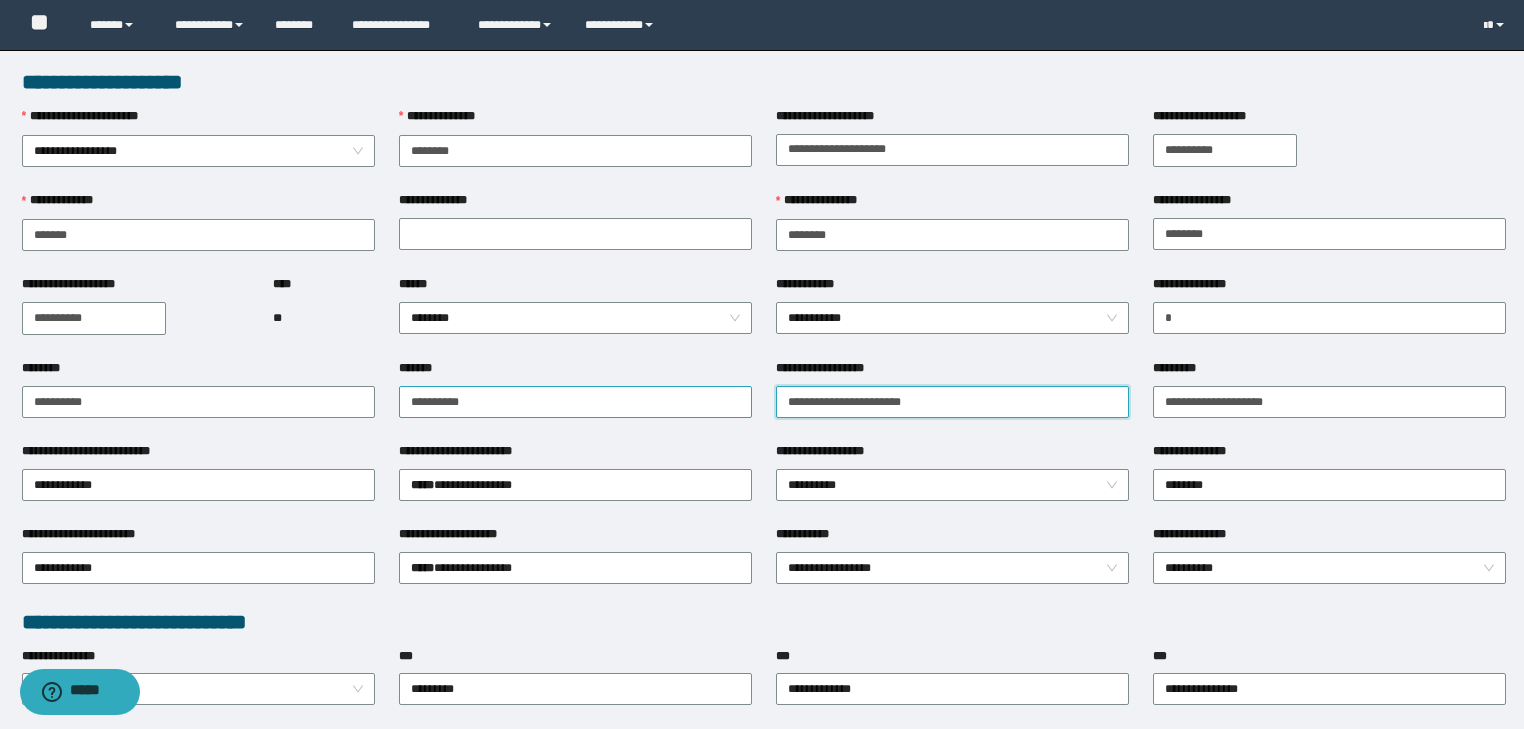 drag, startPoint x: 947, startPoint y: 401, endPoint x: 471, endPoint y: 395, distance: 476.0378 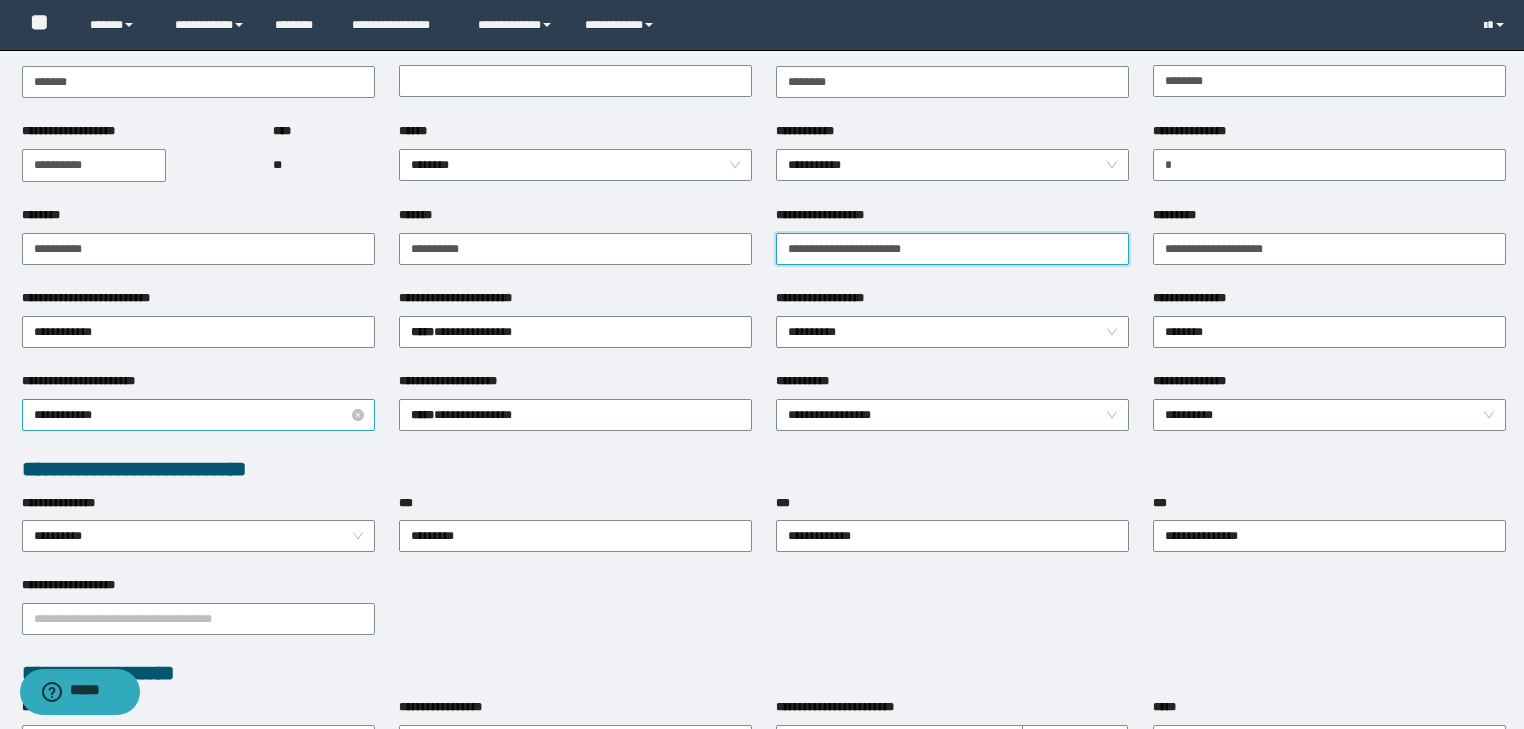 scroll, scrollTop: 160, scrollLeft: 0, axis: vertical 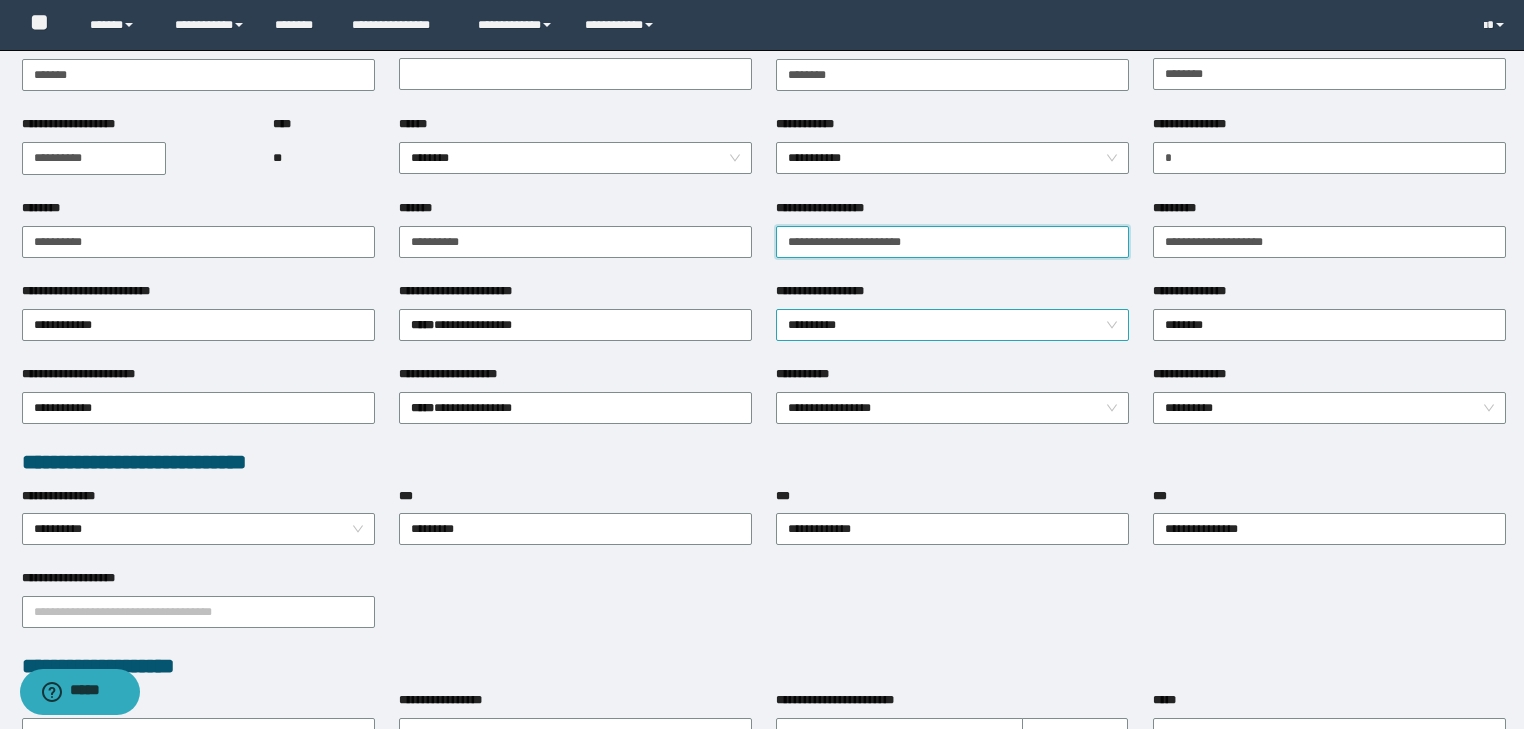 click on "**********" at bounding box center (953, 325) 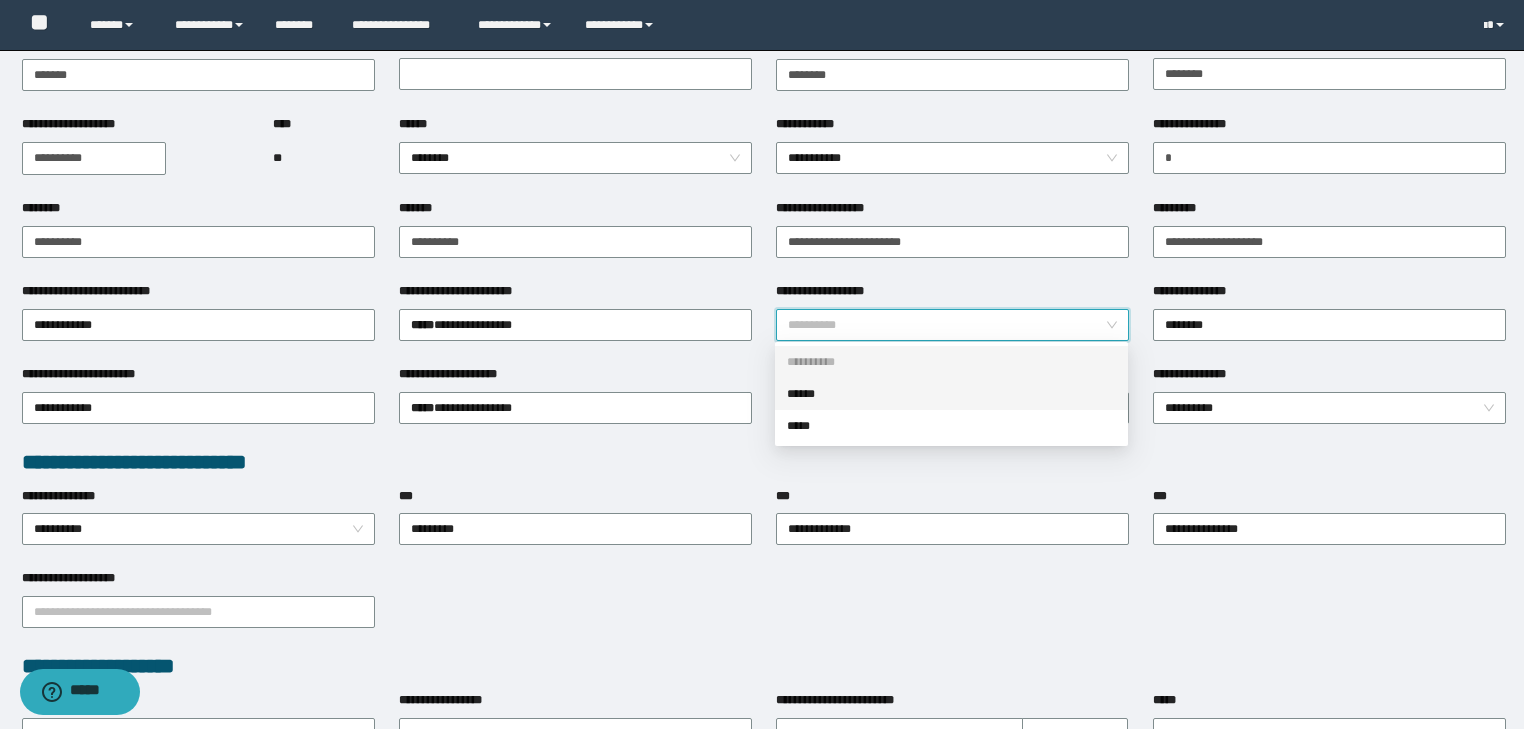 click on "******" at bounding box center [951, 394] 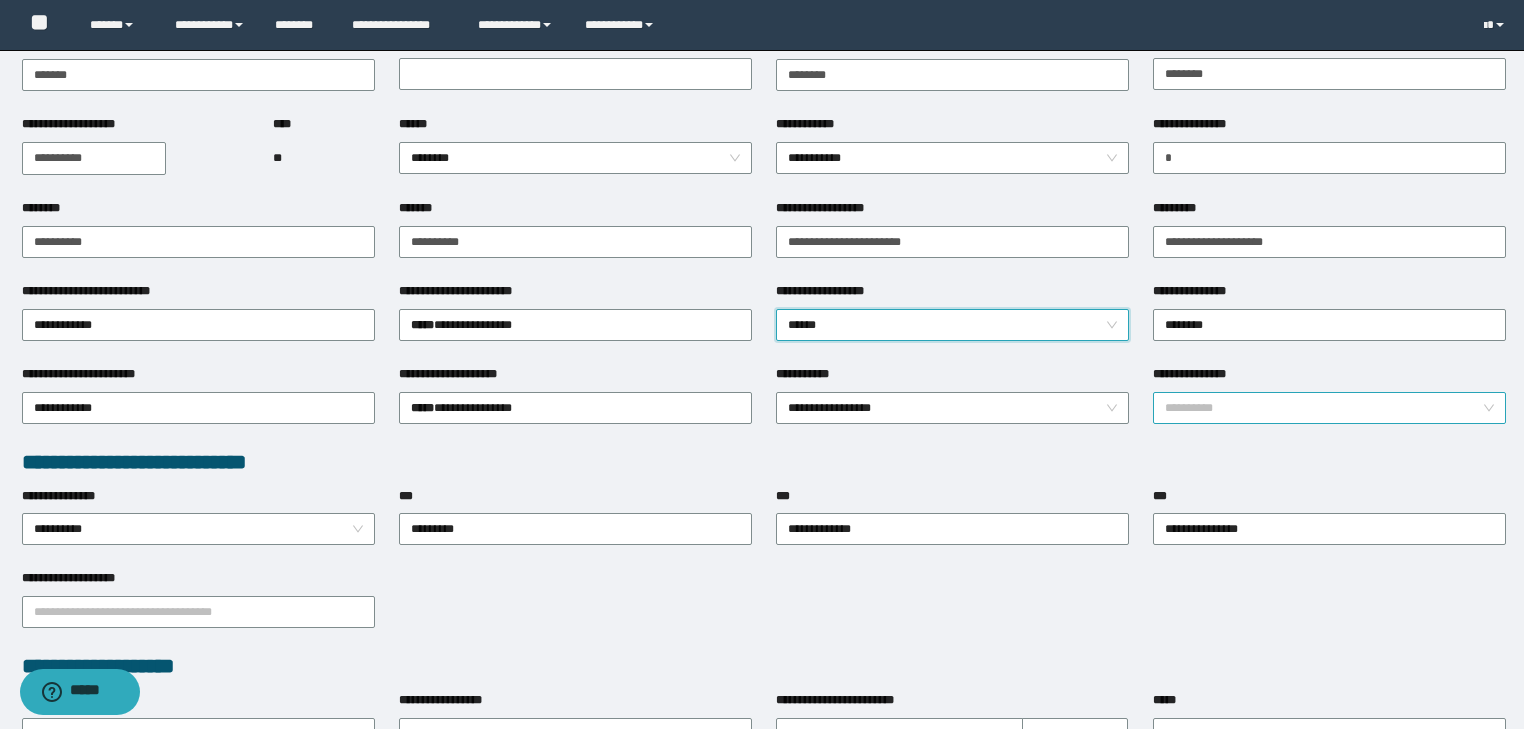 click on "**********" at bounding box center (1330, 408) 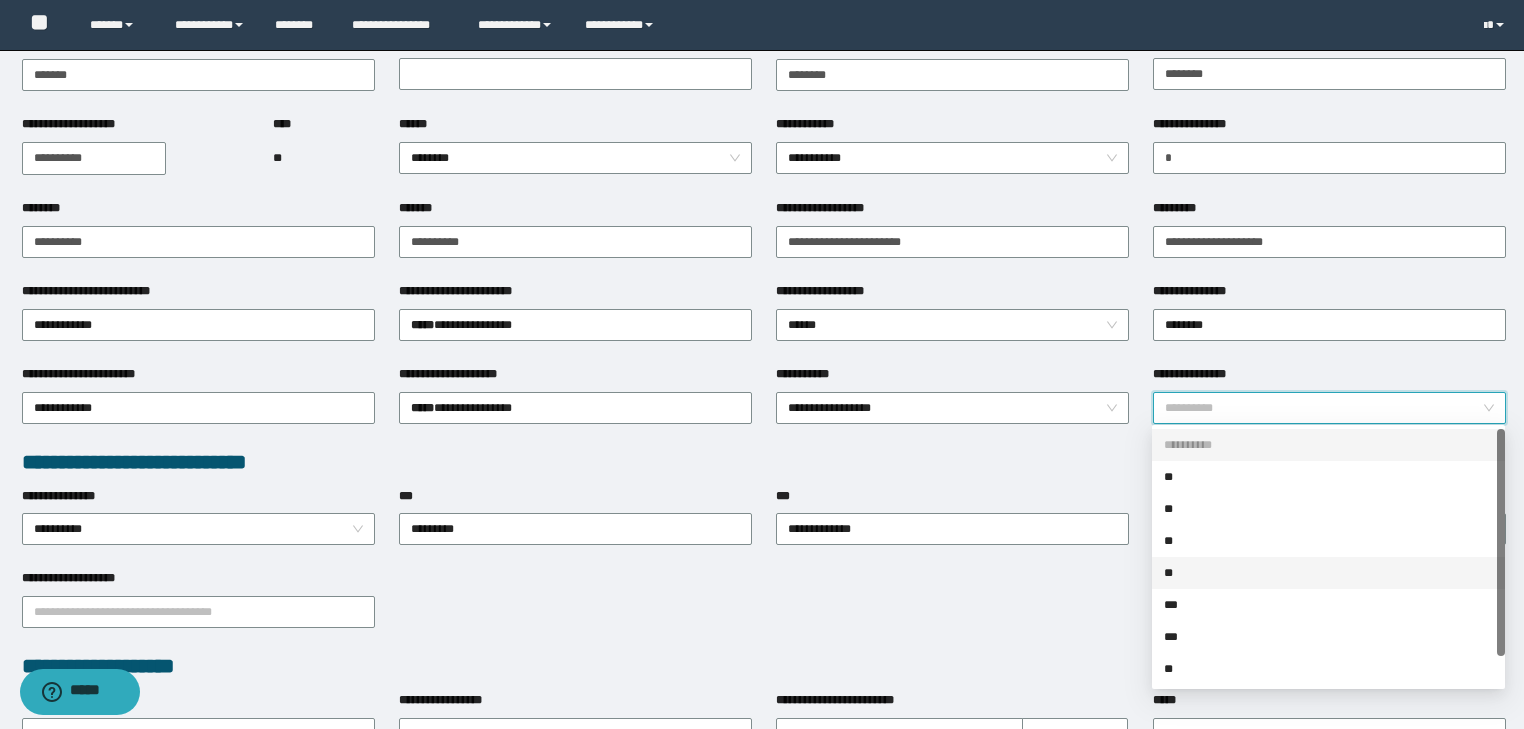 scroll, scrollTop: 32, scrollLeft: 0, axis: vertical 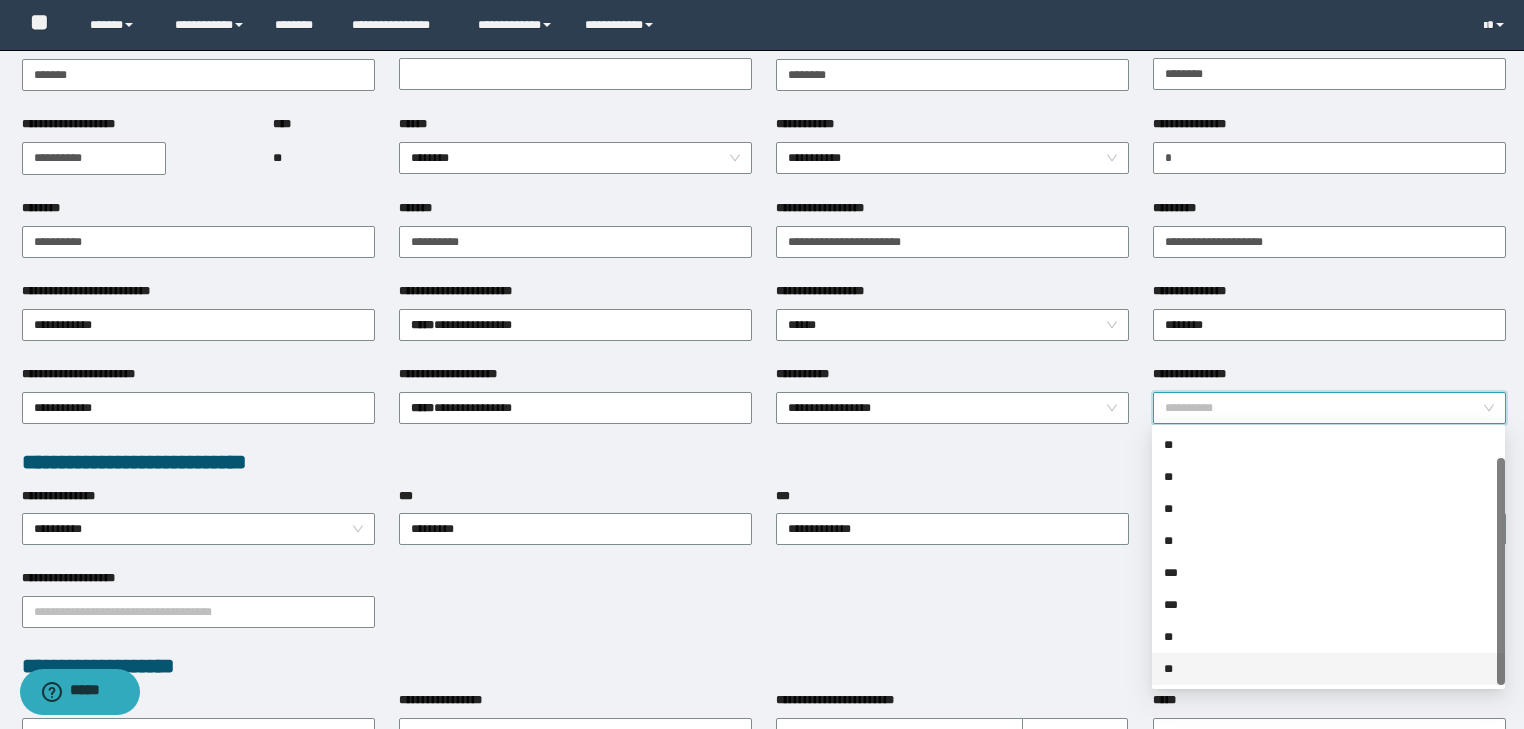 click on "**" at bounding box center [1328, 669] 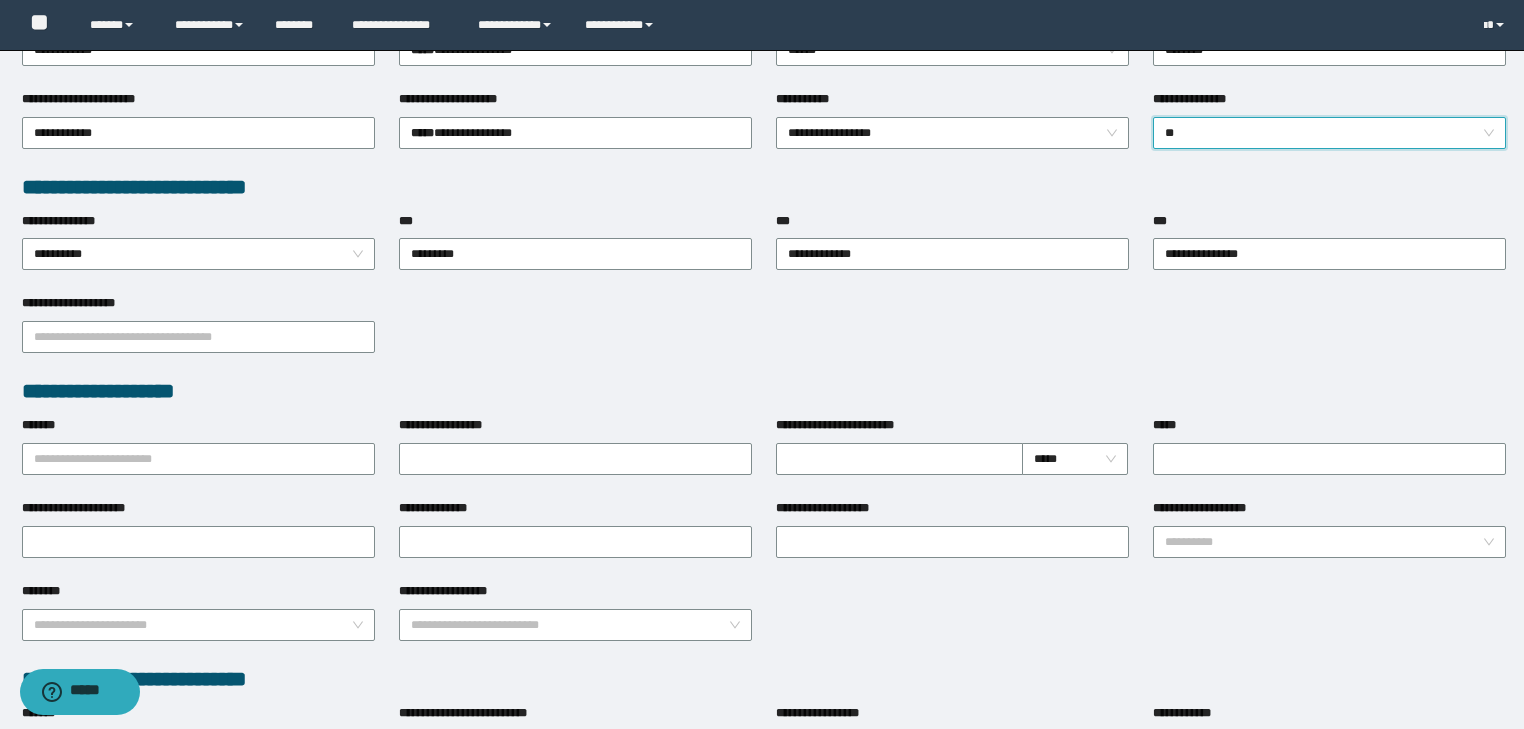 scroll, scrollTop: 560, scrollLeft: 0, axis: vertical 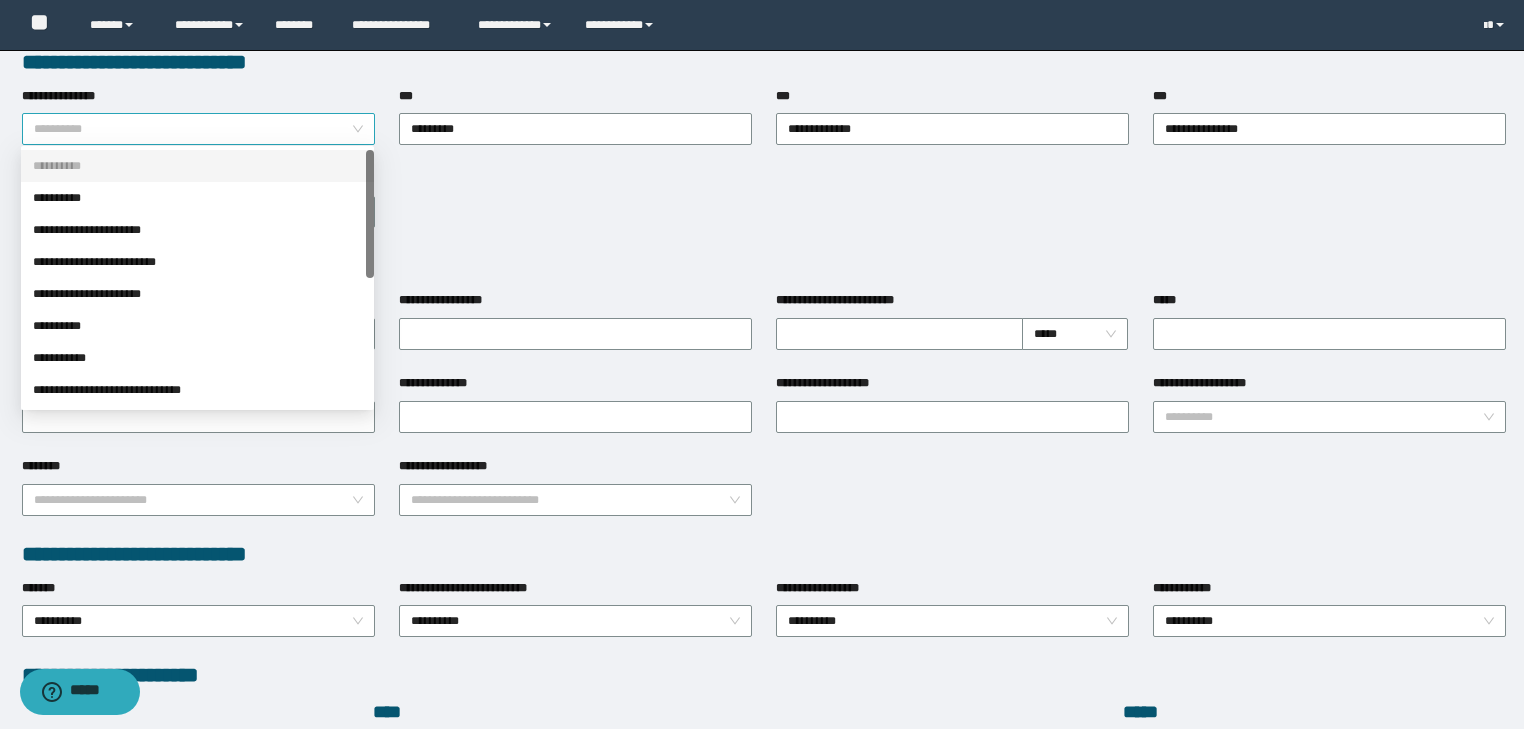 click on "**********" at bounding box center [199, 129] 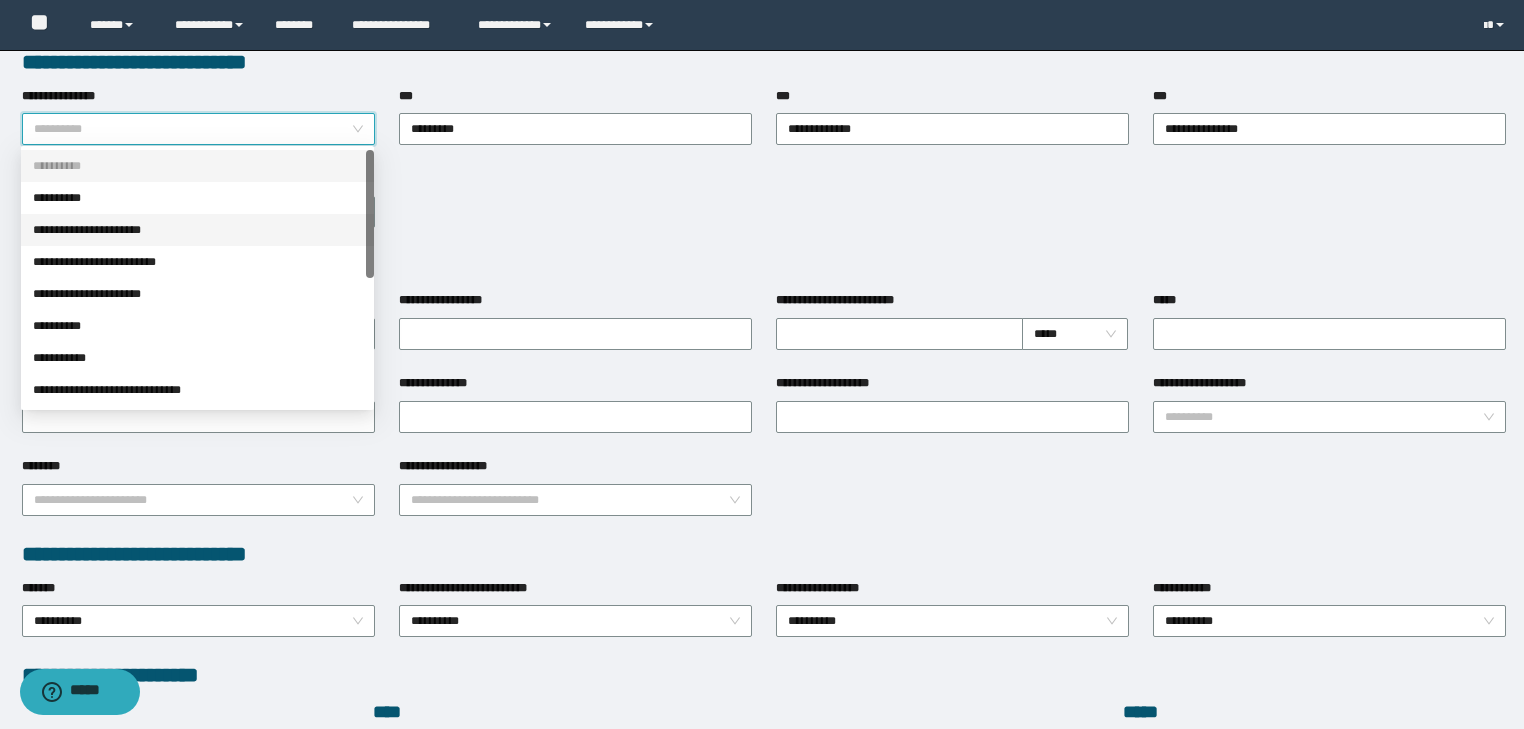 click on "**********" at bounding box center [197, 230] 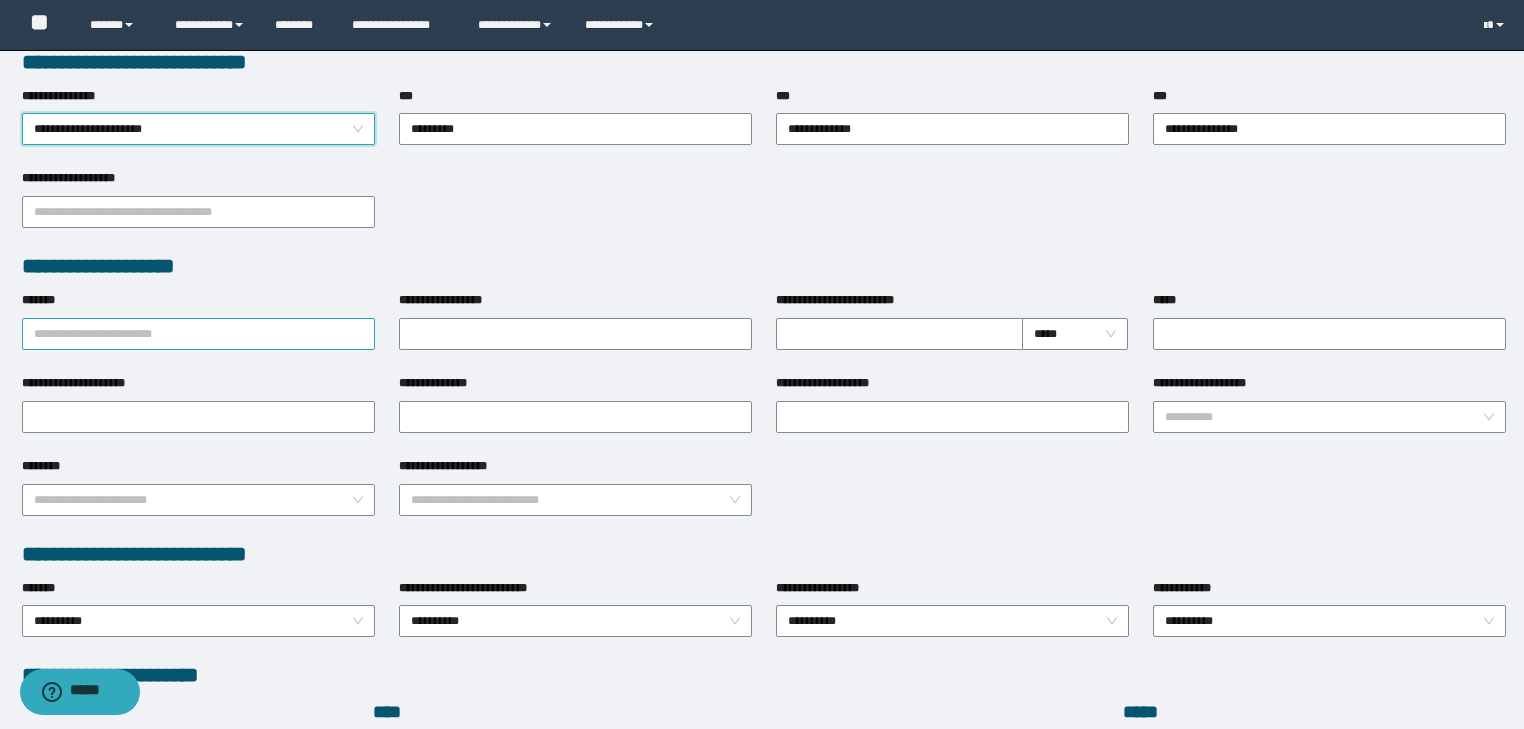 click on "*******" at bounding box center [198, 334] 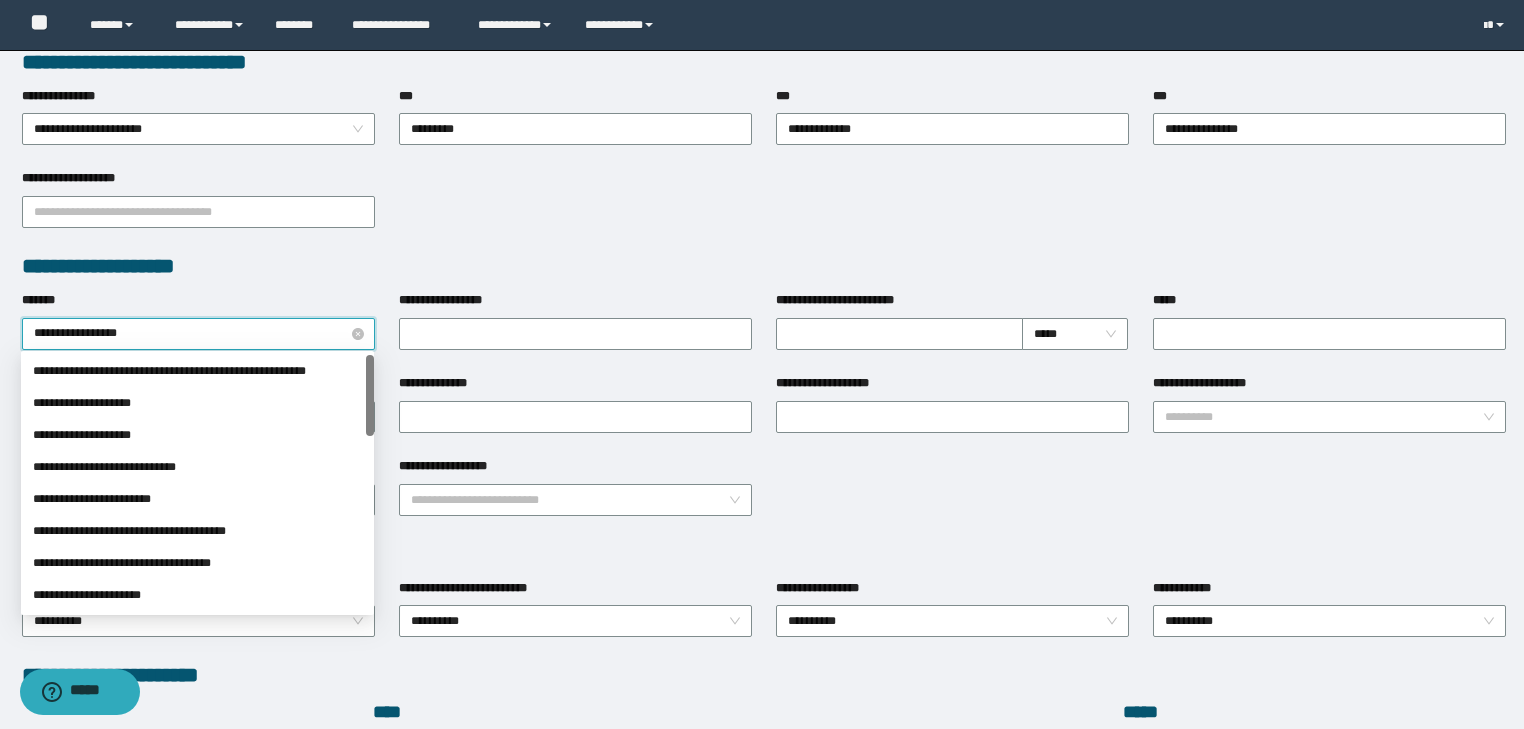 type on "**********" 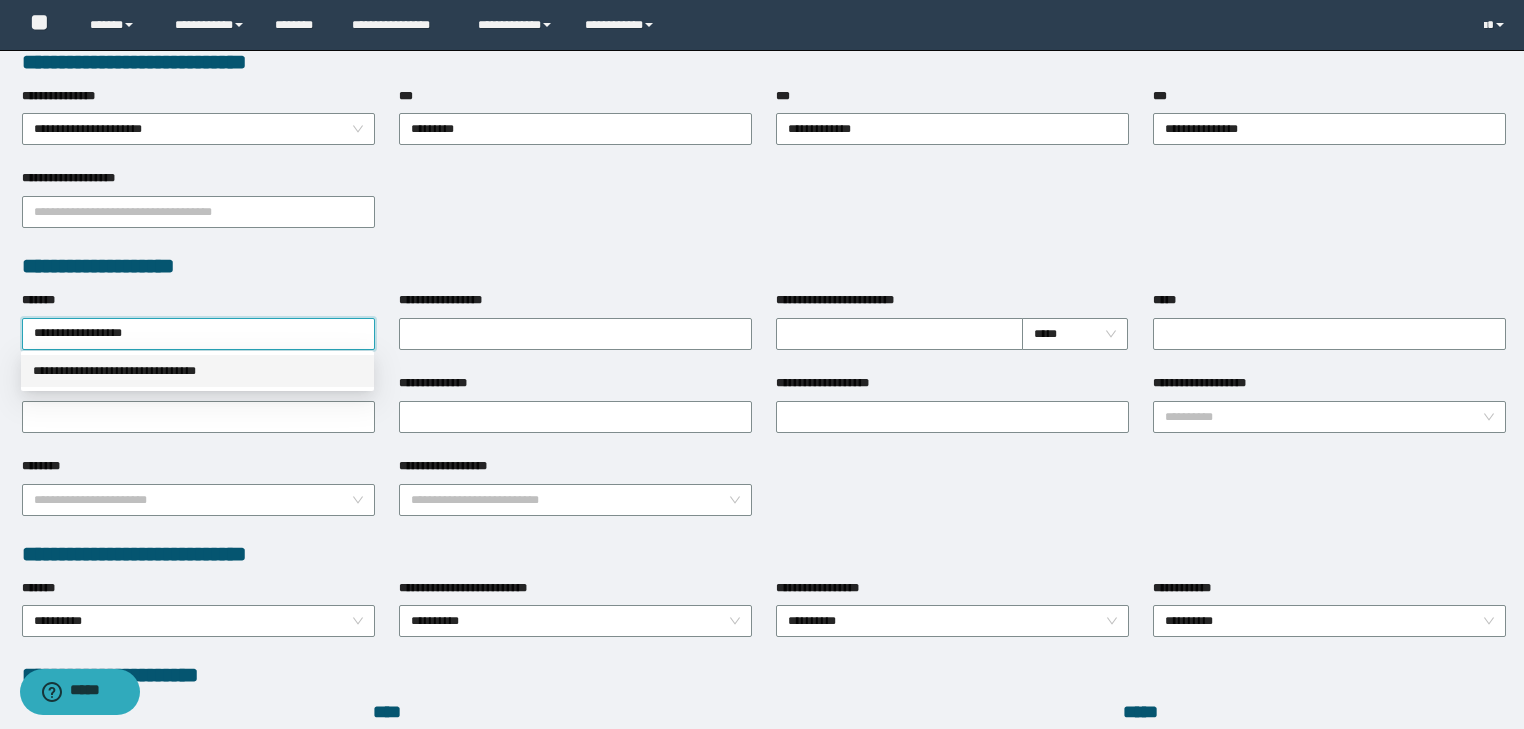 click on "**********" at bounding box center [197, 371] 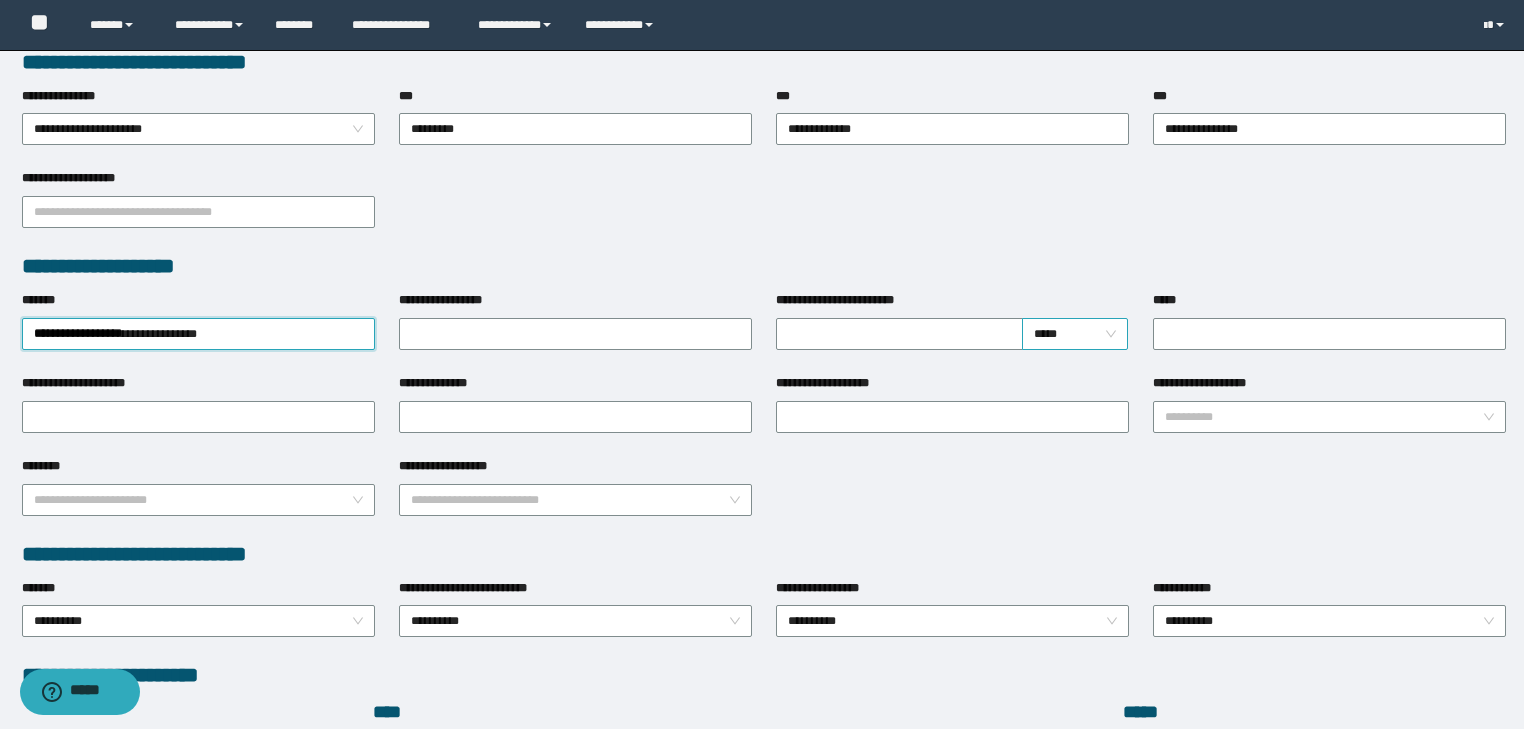 click on "*****" at bounding box center (1075, 334) 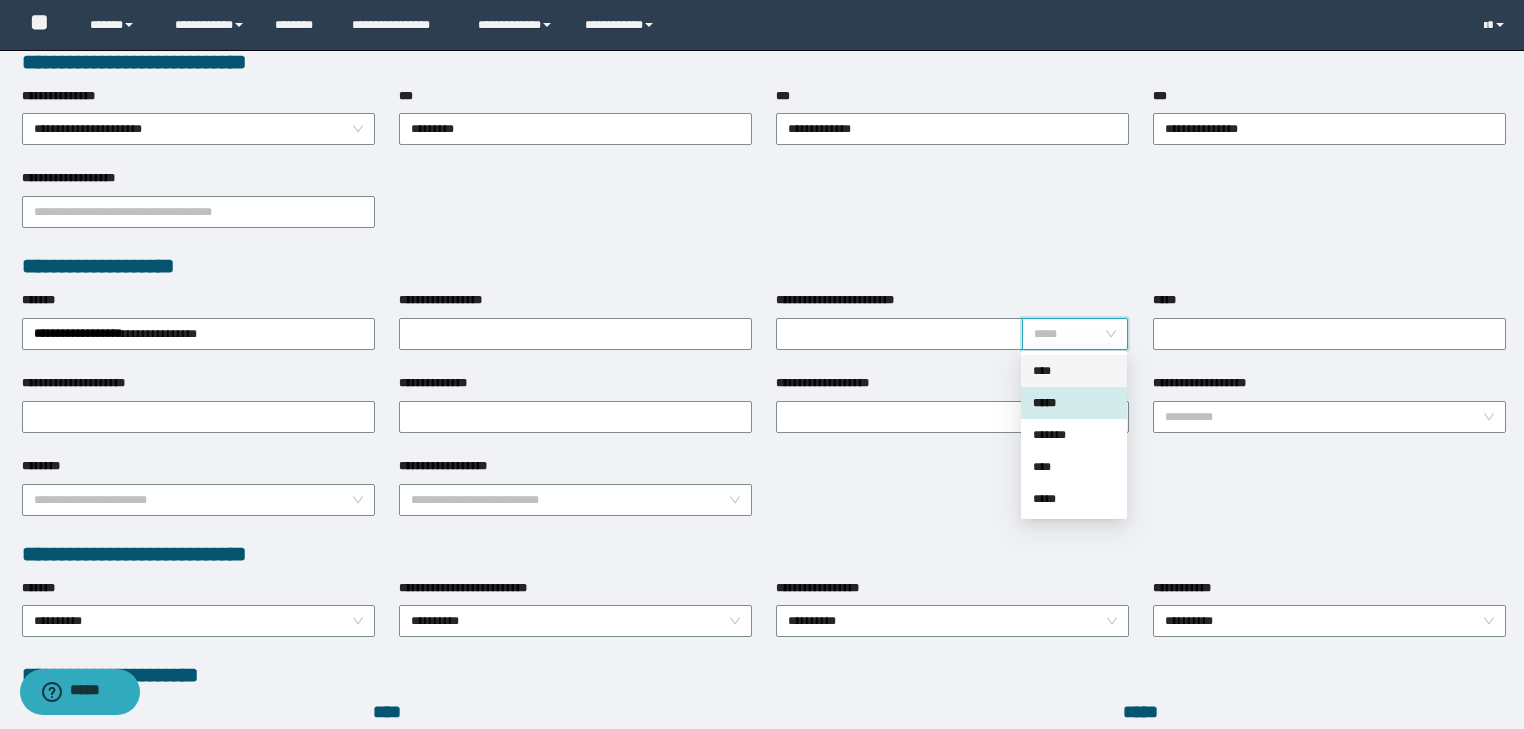 click on "****" at bounding box center (1074, 371) 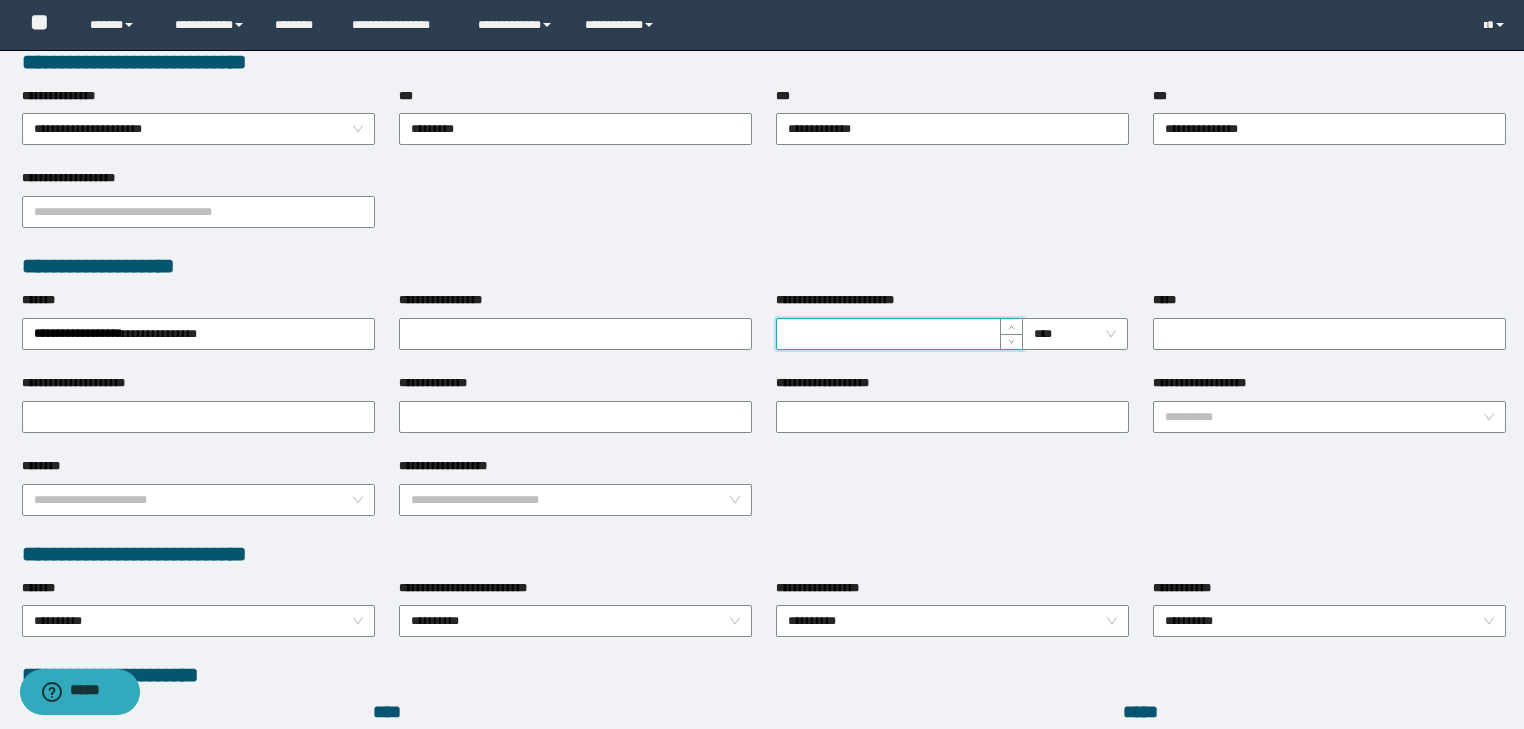 click on "**********" at bounding box center [899, 334] 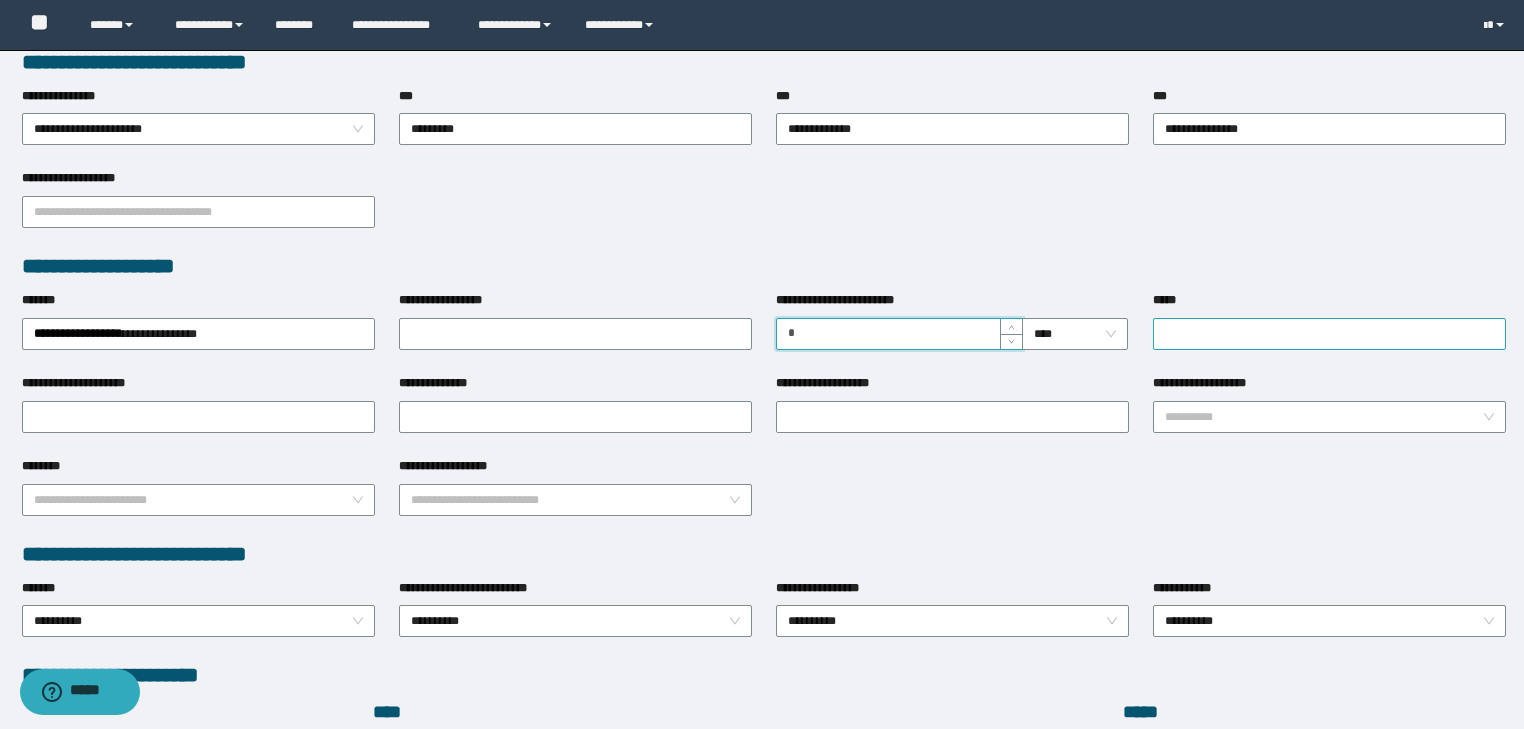 type on "*" 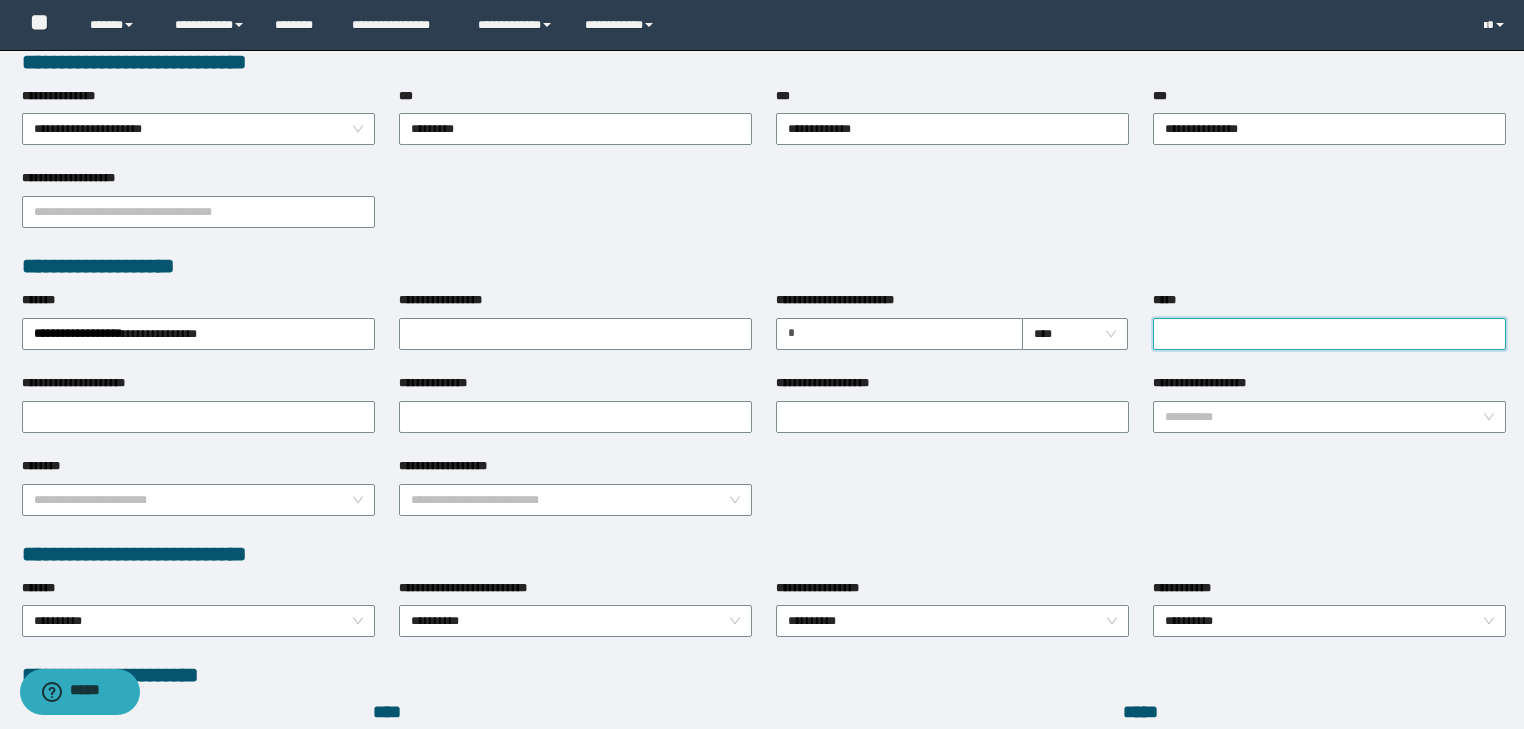 click on "*****" at bounding box center [1329, 334] 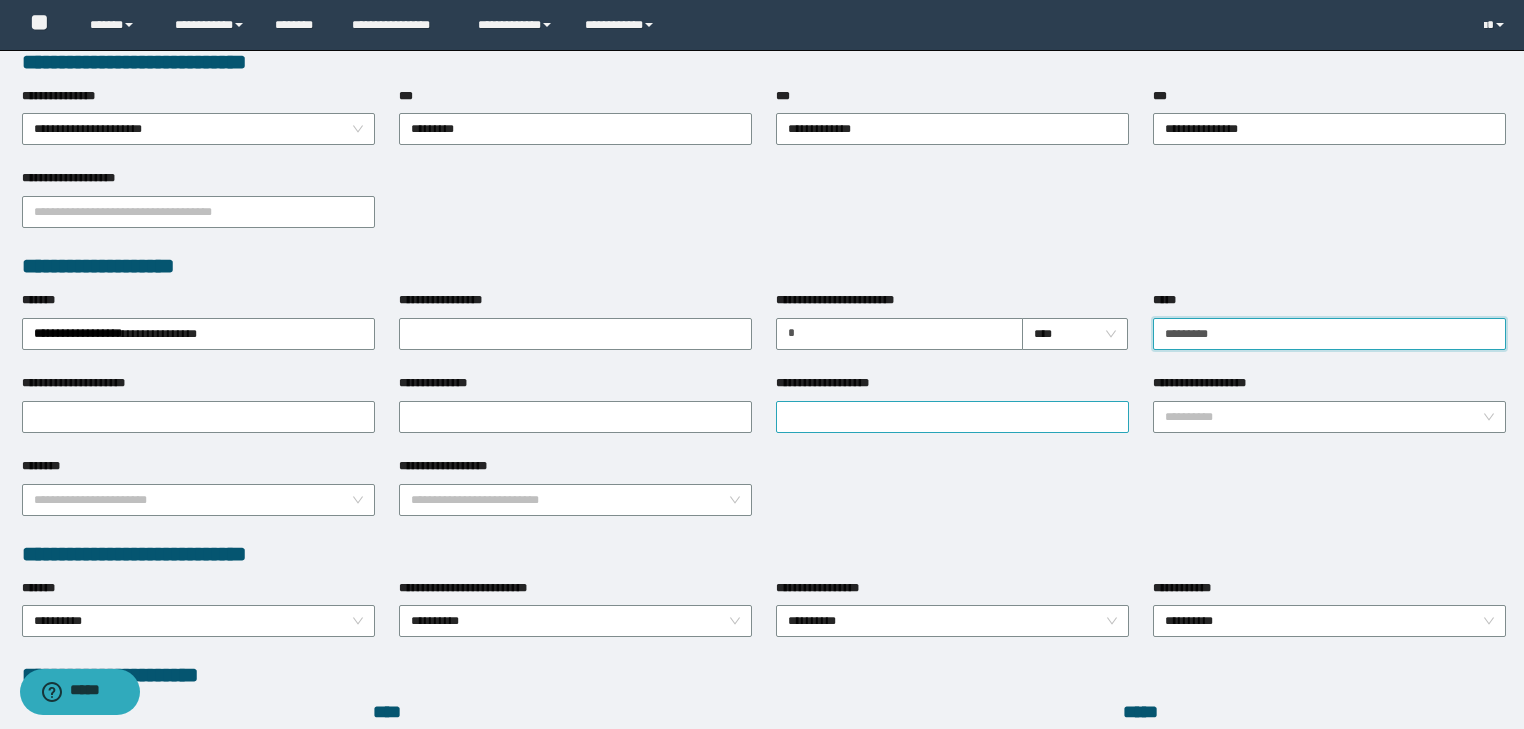 type on "********" 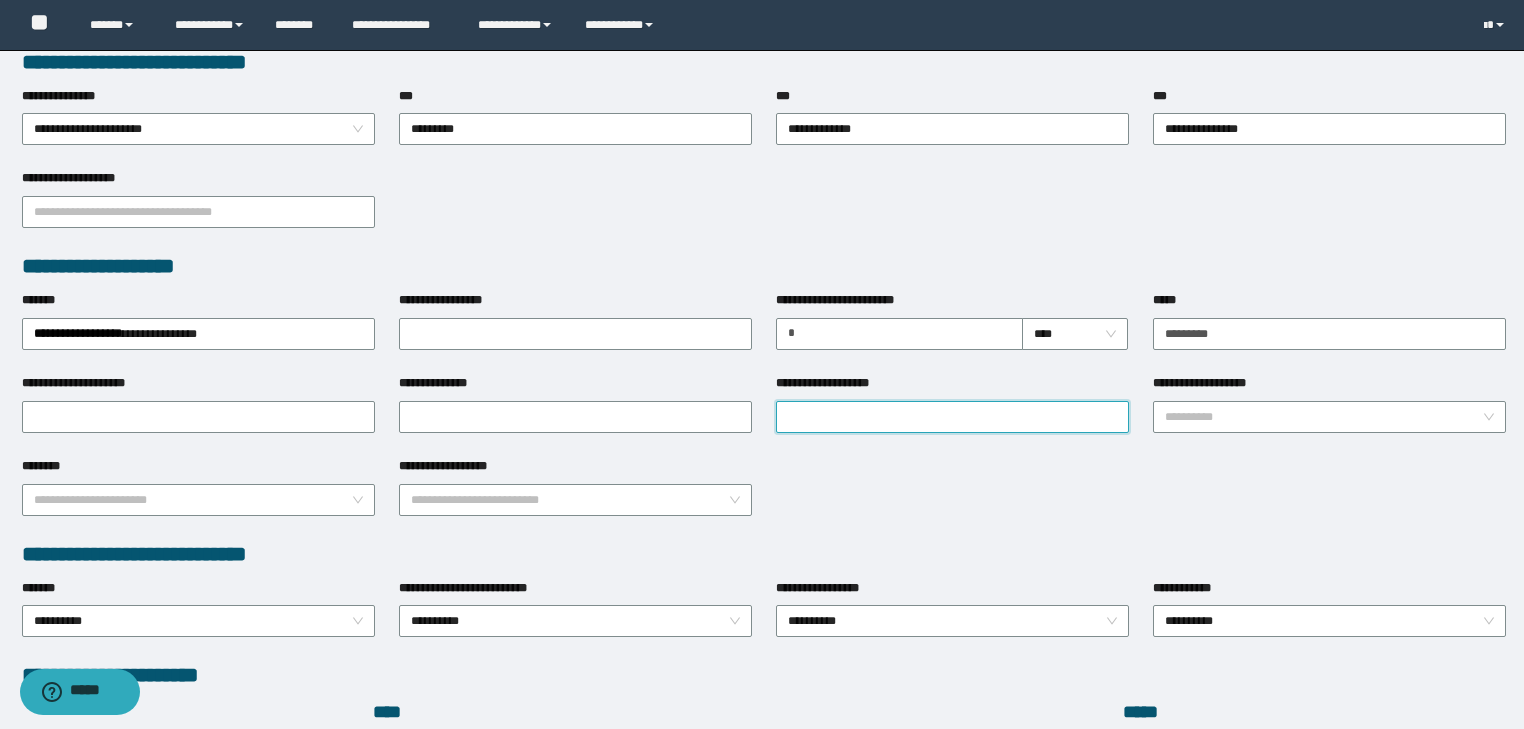 click on "**********" at bounding box center (952, 417) 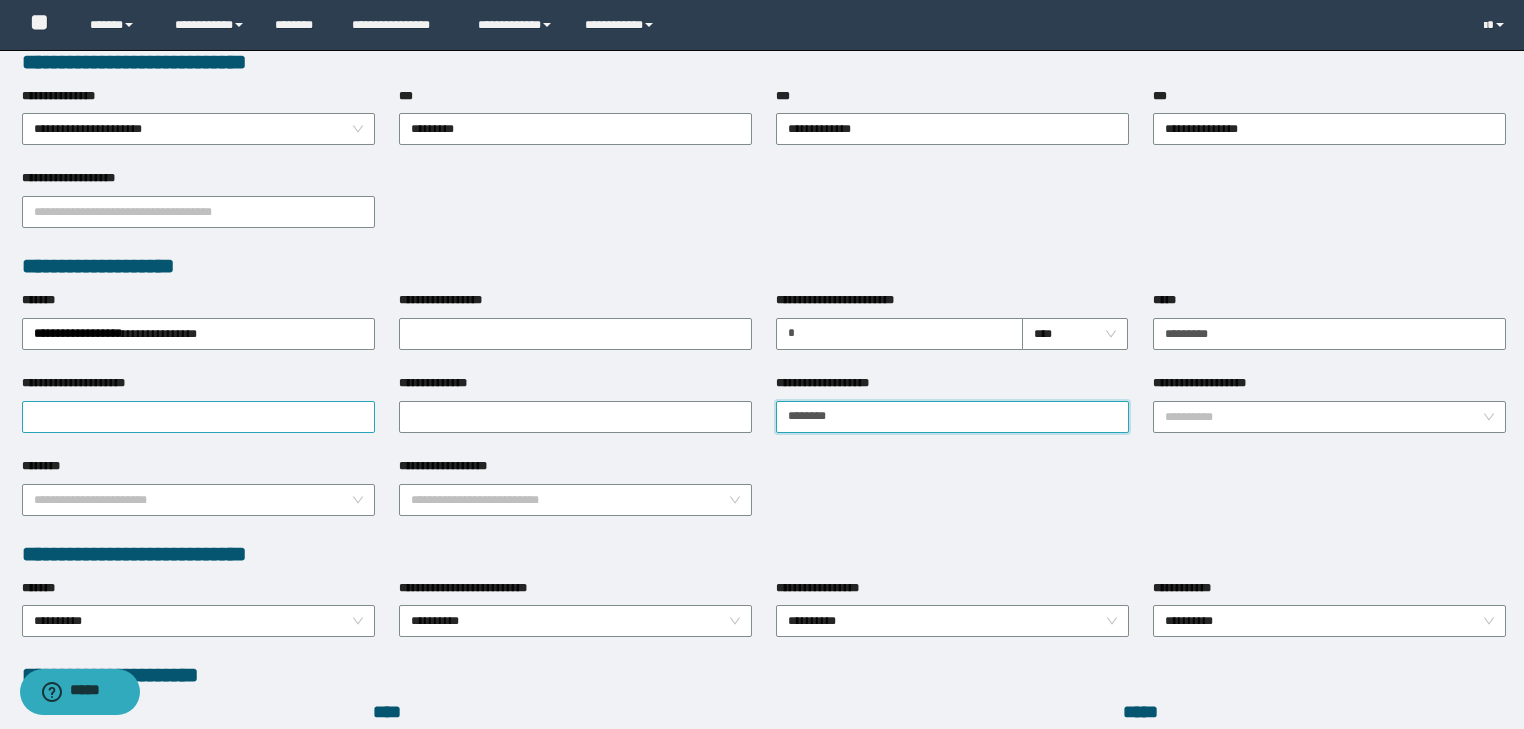 type on "********" 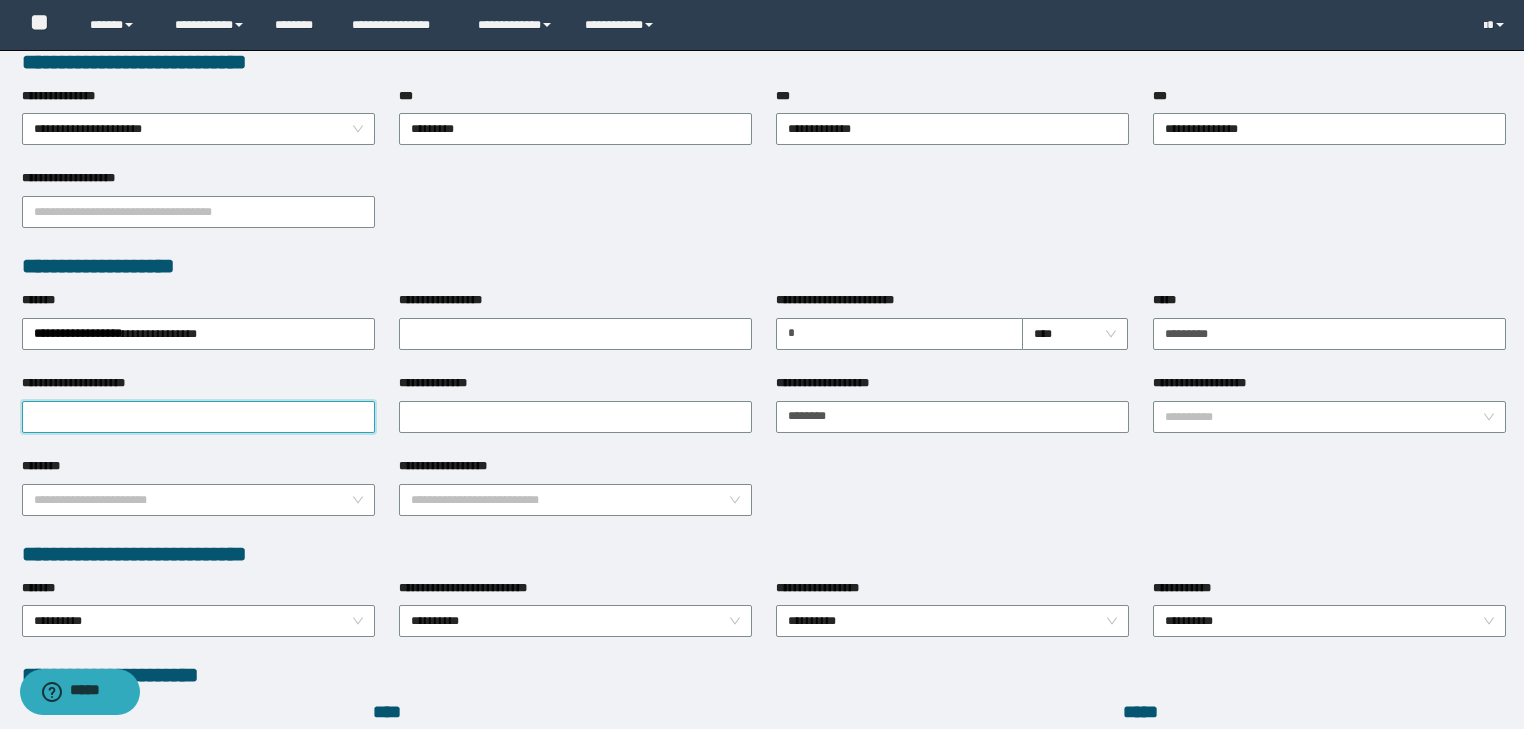 click on "**********" at bounding box center (198, 417) 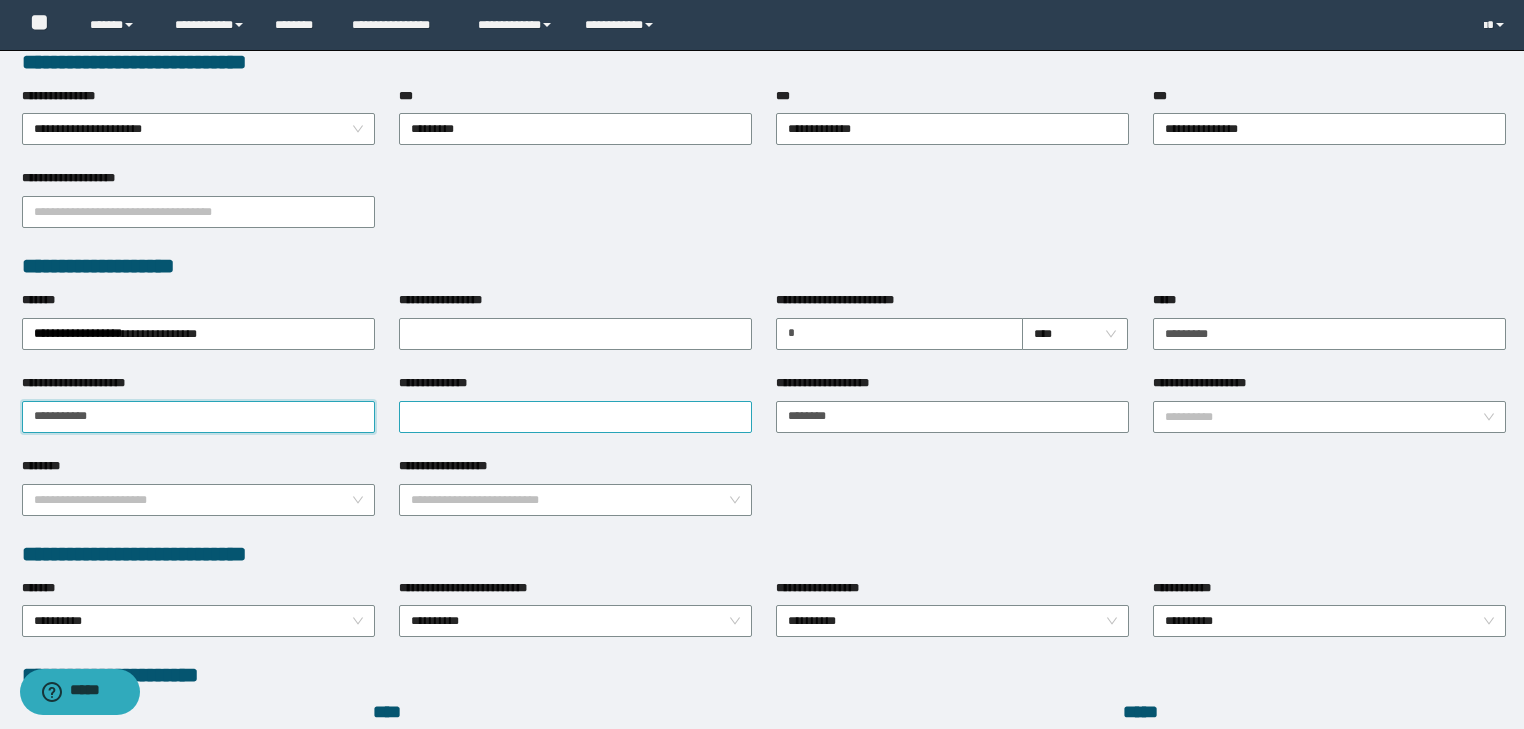 type on "**********" 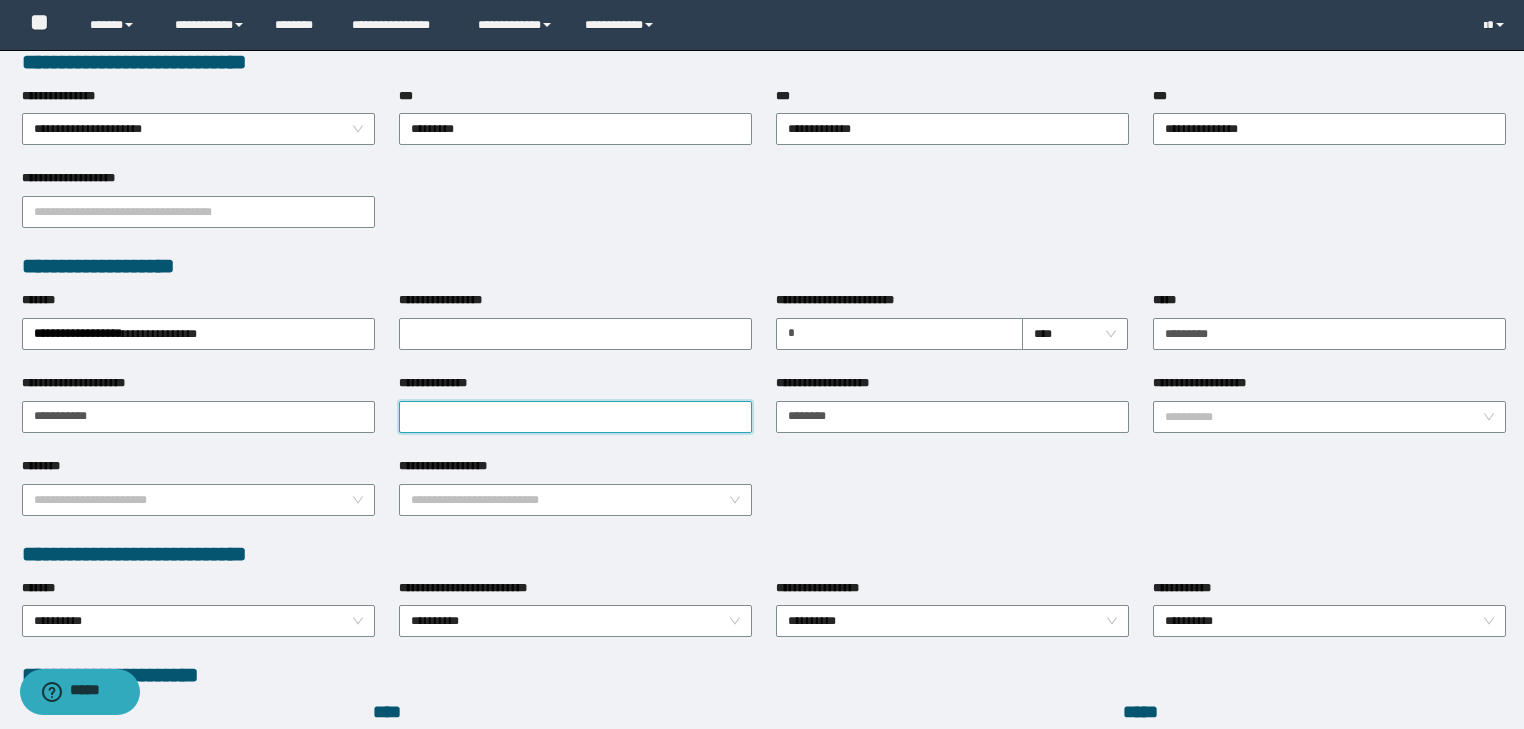 click on "**********" at bounding box center (575, 417) 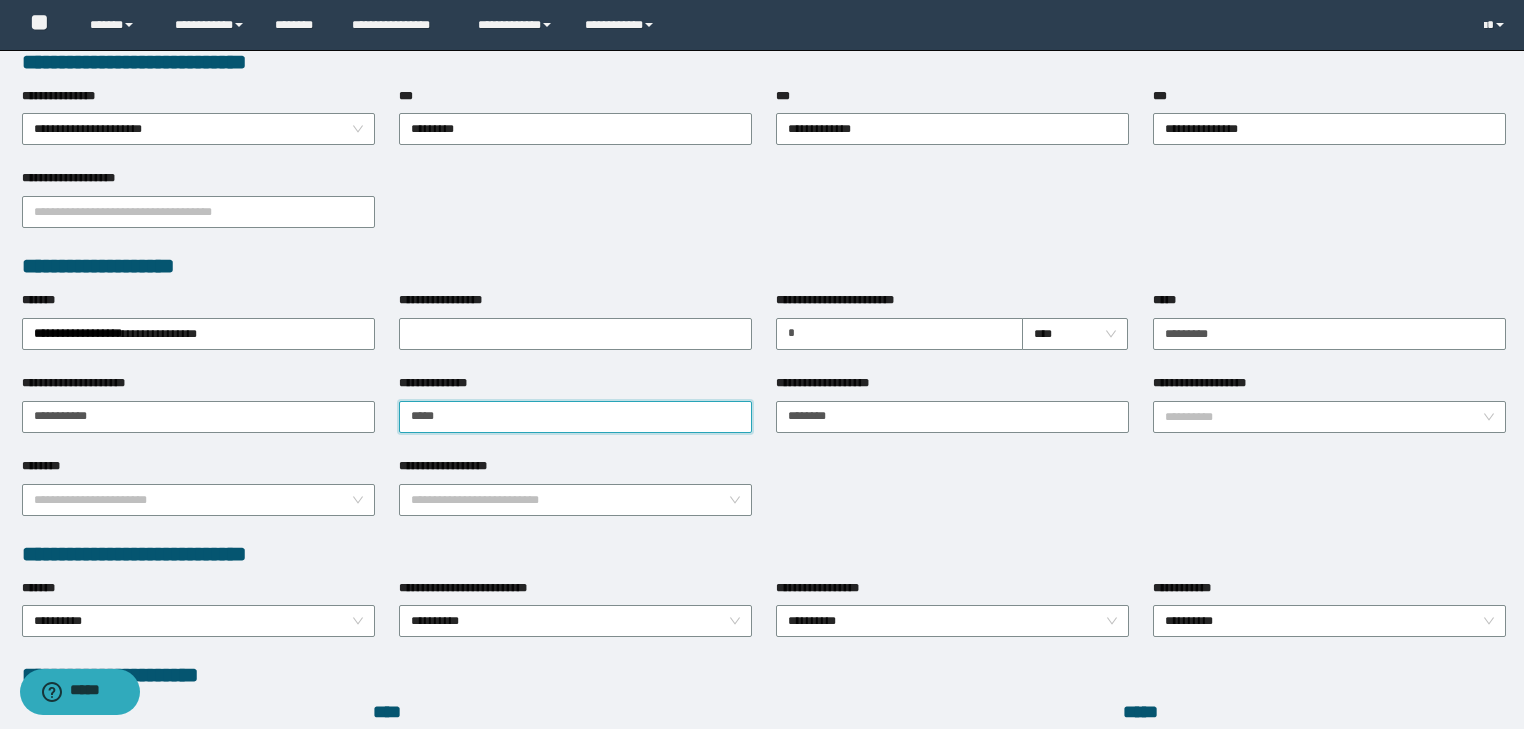 type on "**********" 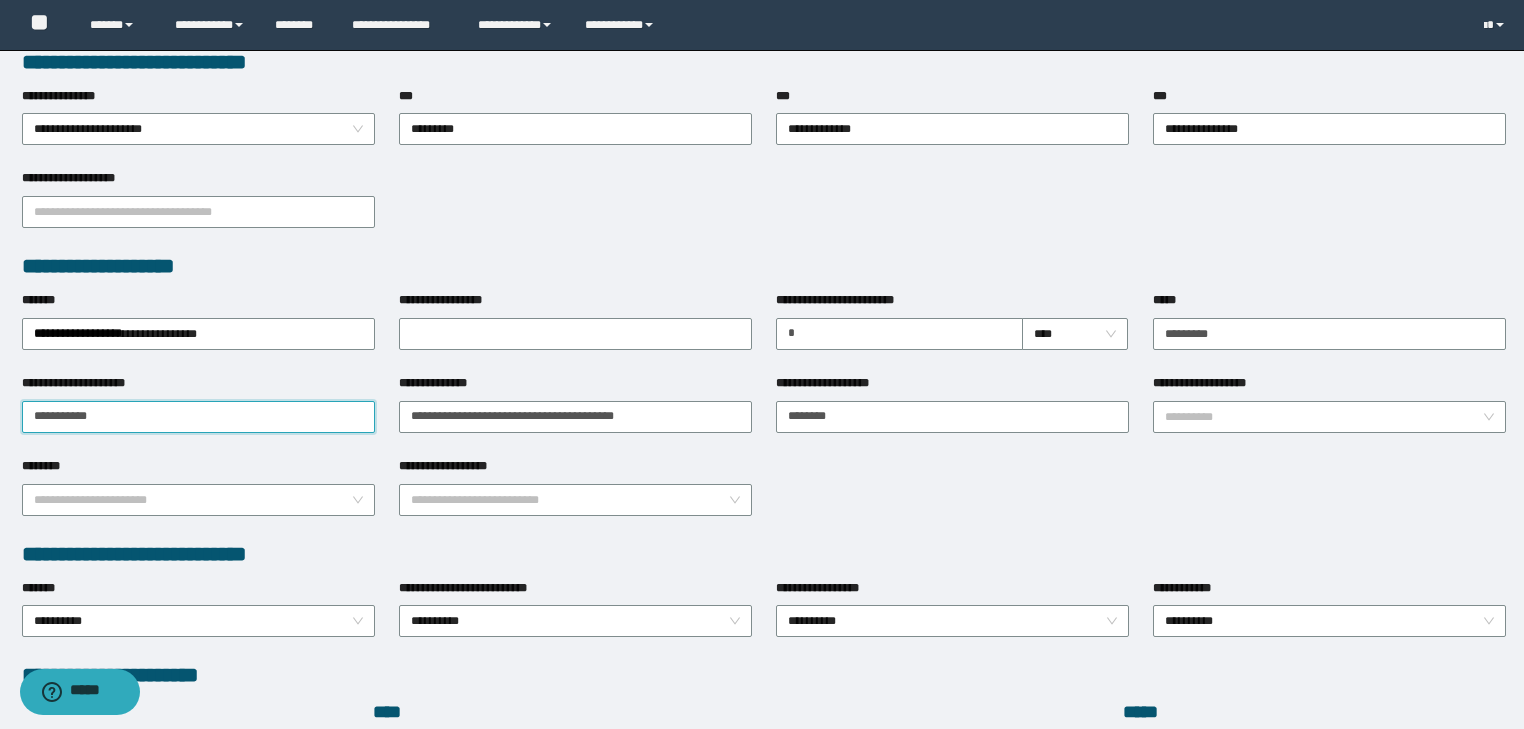 click on "**********" at bounding box center (198, 417) 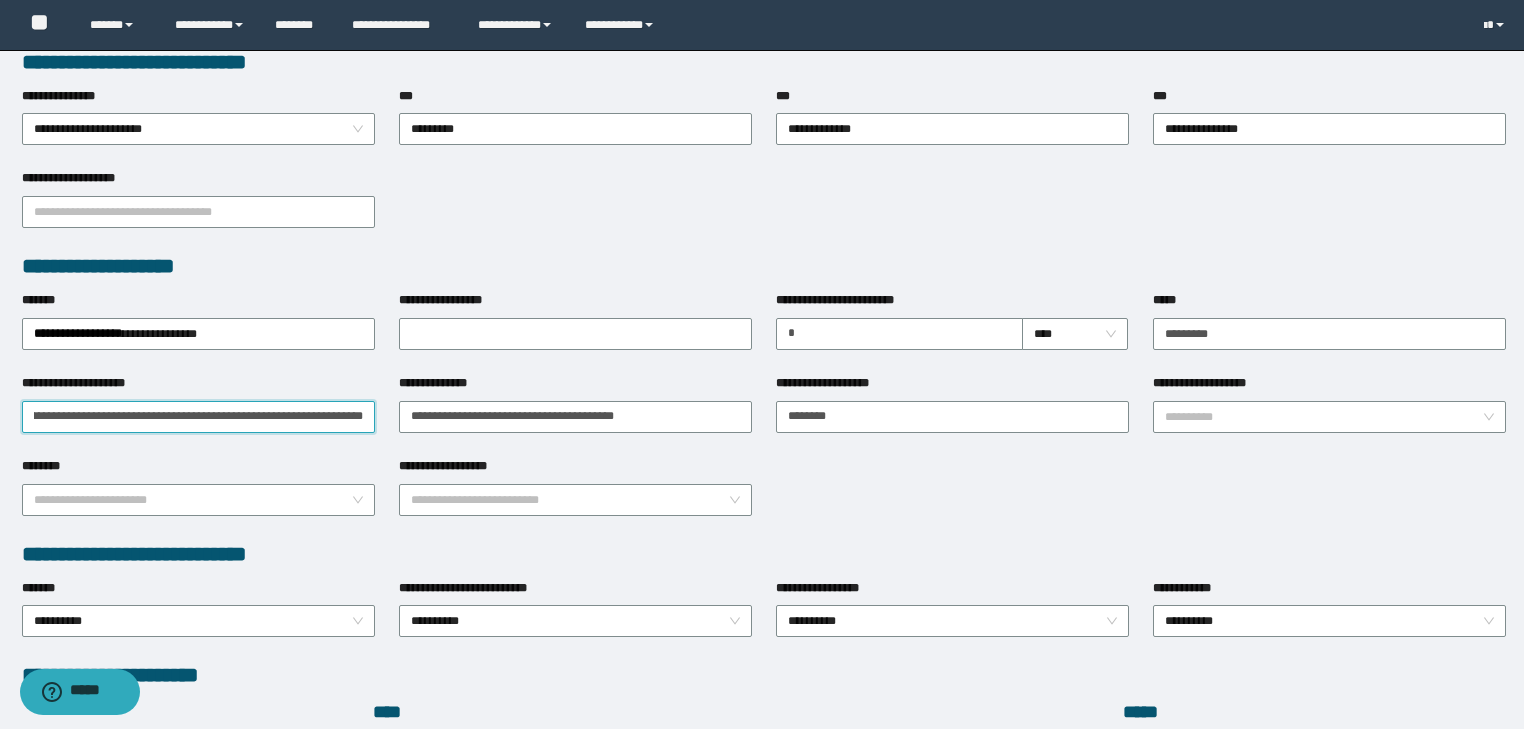 scroll, scrollTop: 0, scrollLeft: 1021, axis: horizontal 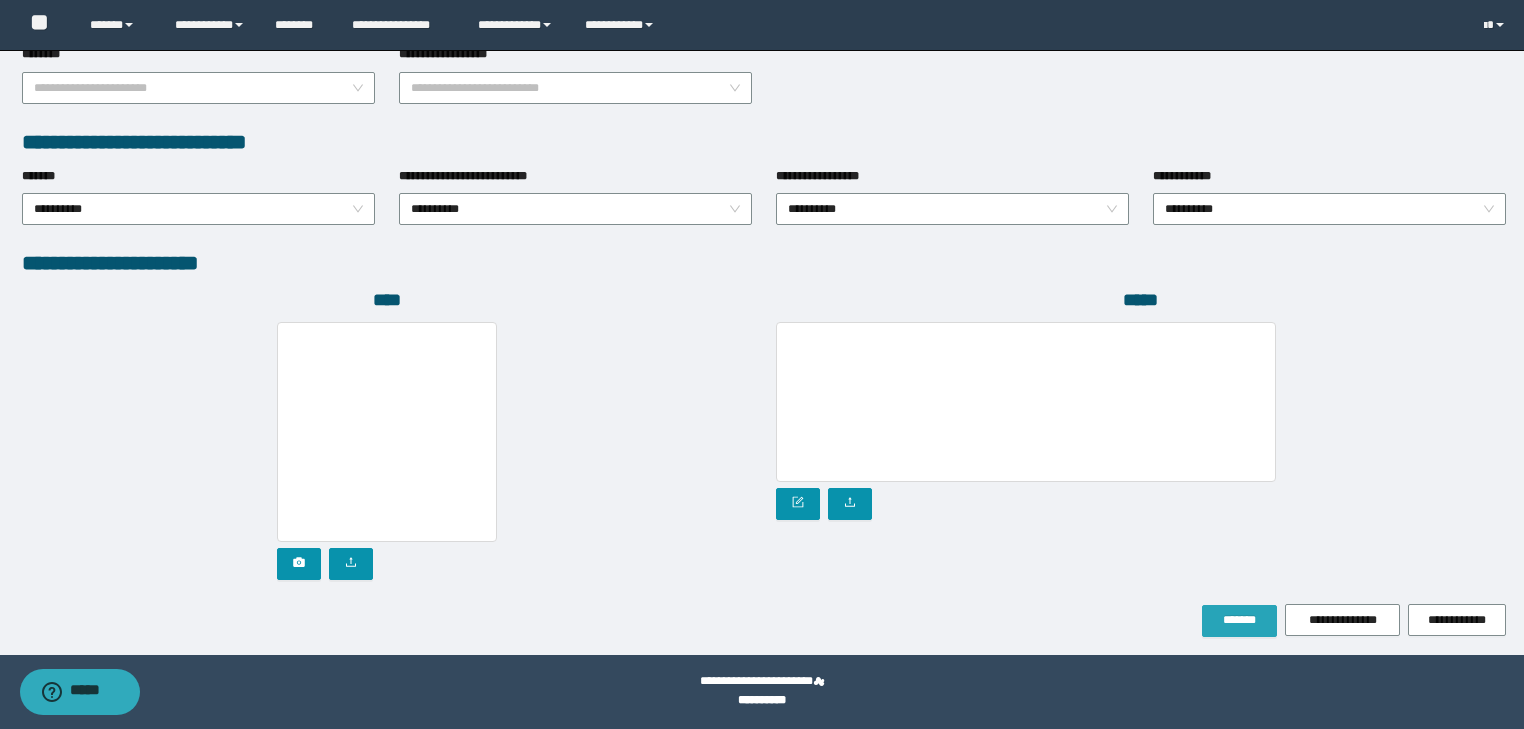 type on "**********" 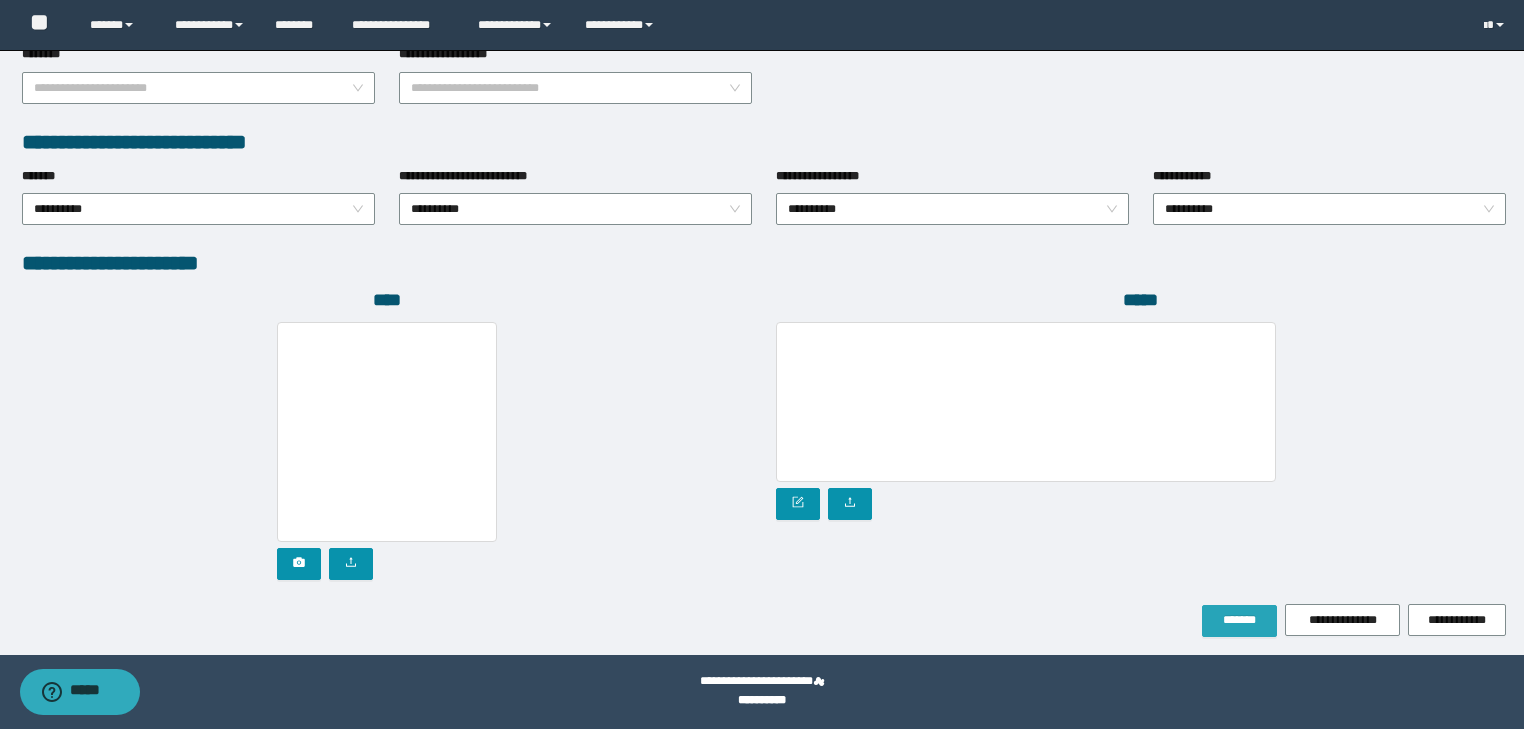 scroll, scrollTop: 0, scrollLeft: 0, axis: both 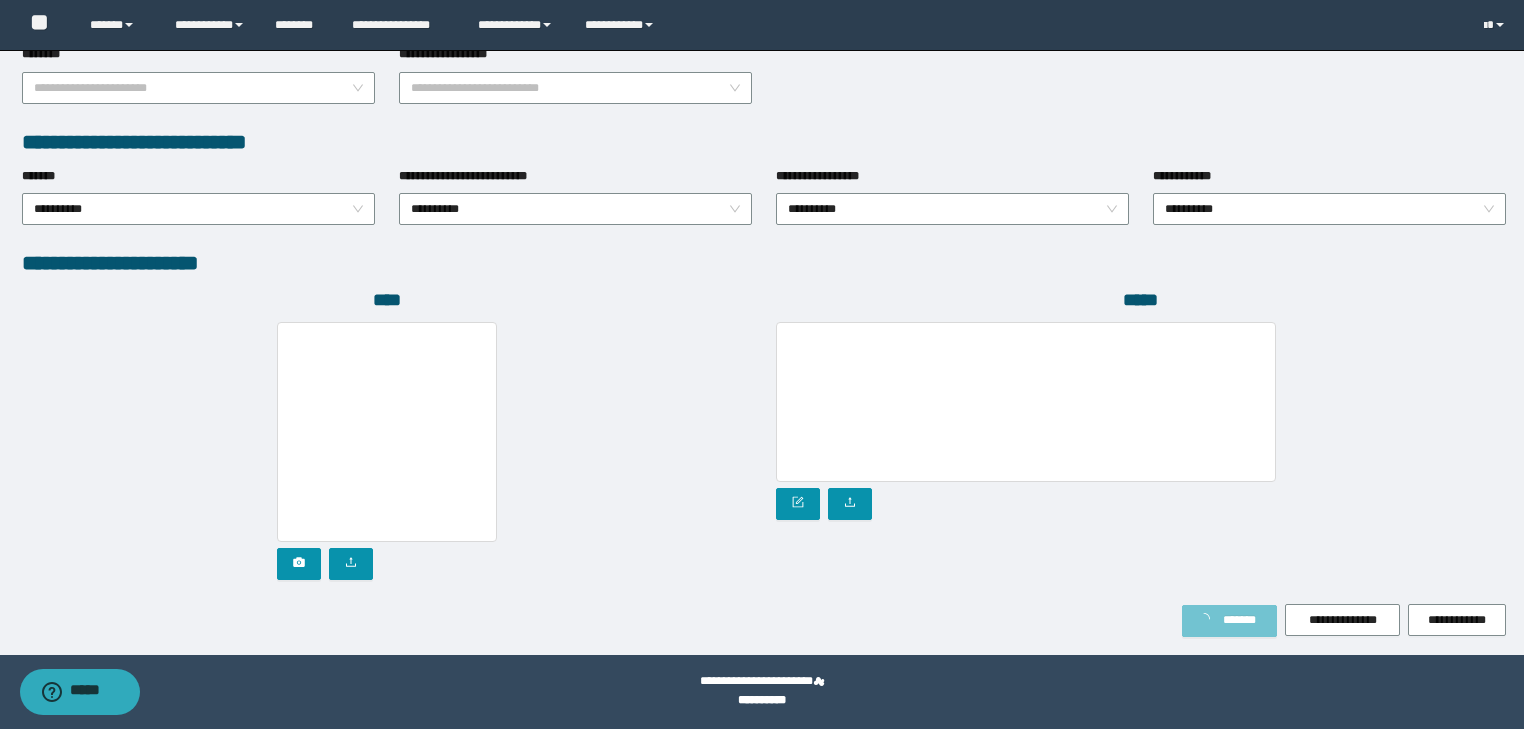 type 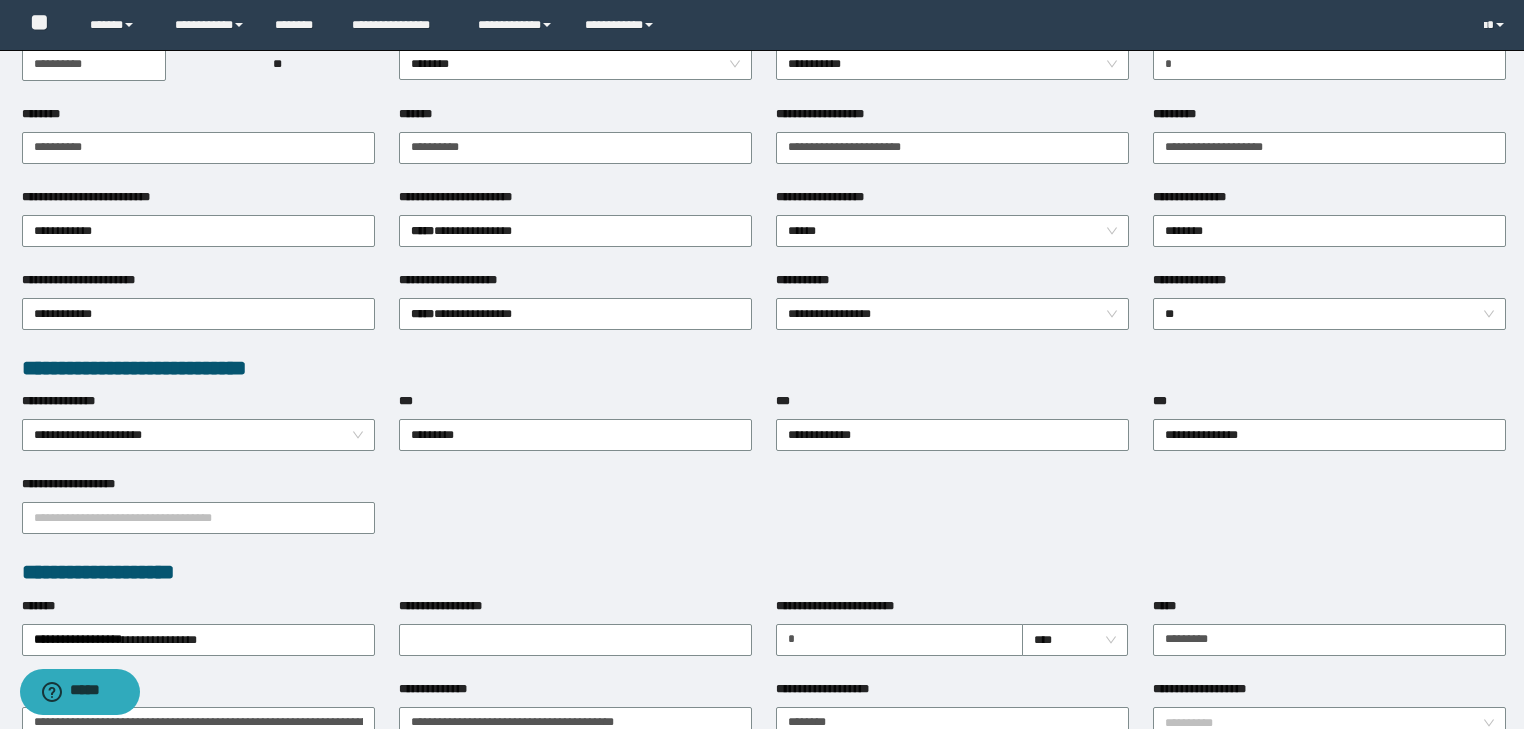 scroll, scrollTop: 0, scrollLeft: 0, axis: both 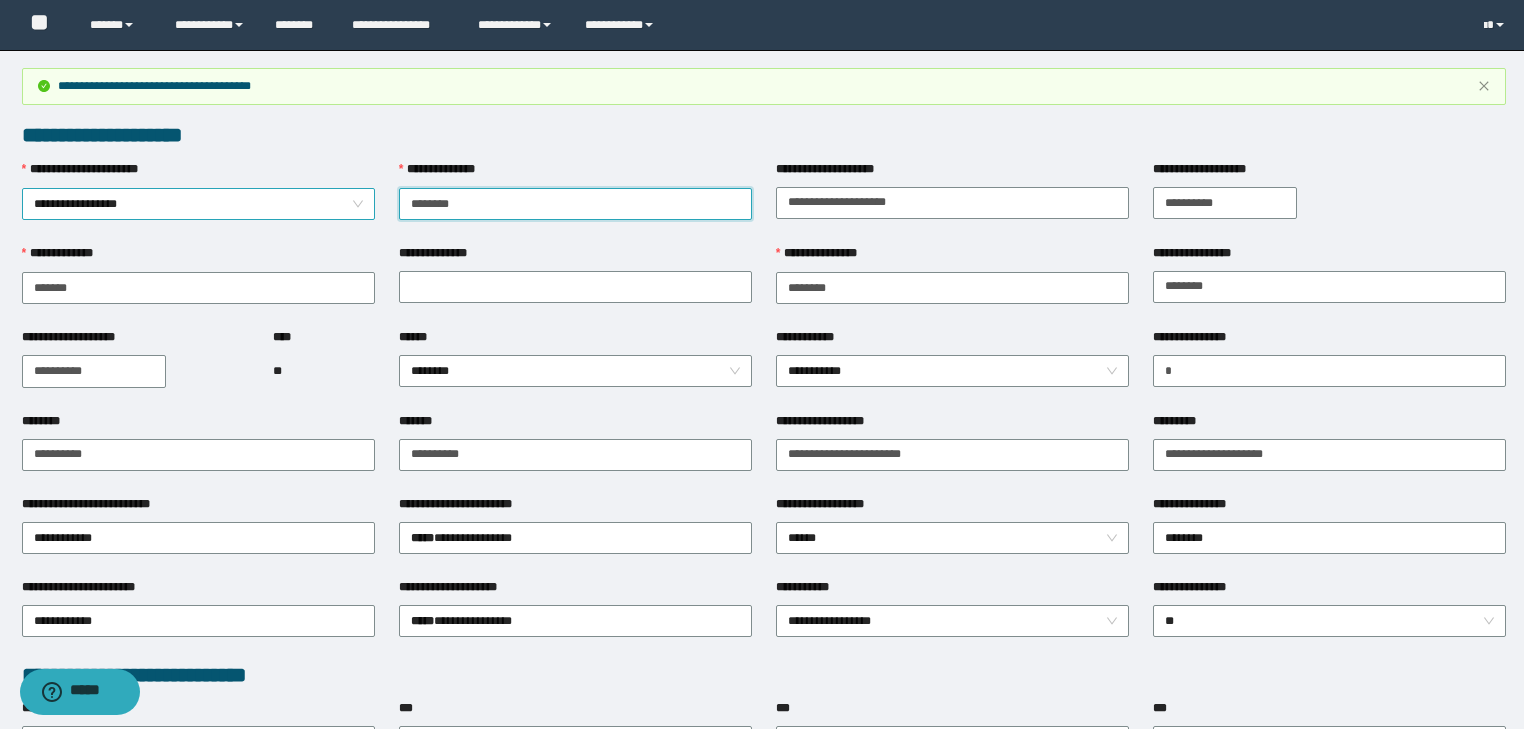 drag, startPoint x: 464, startPoint y: 201, endPoint x: 296, endPoint y: 202, distance: 168.00298 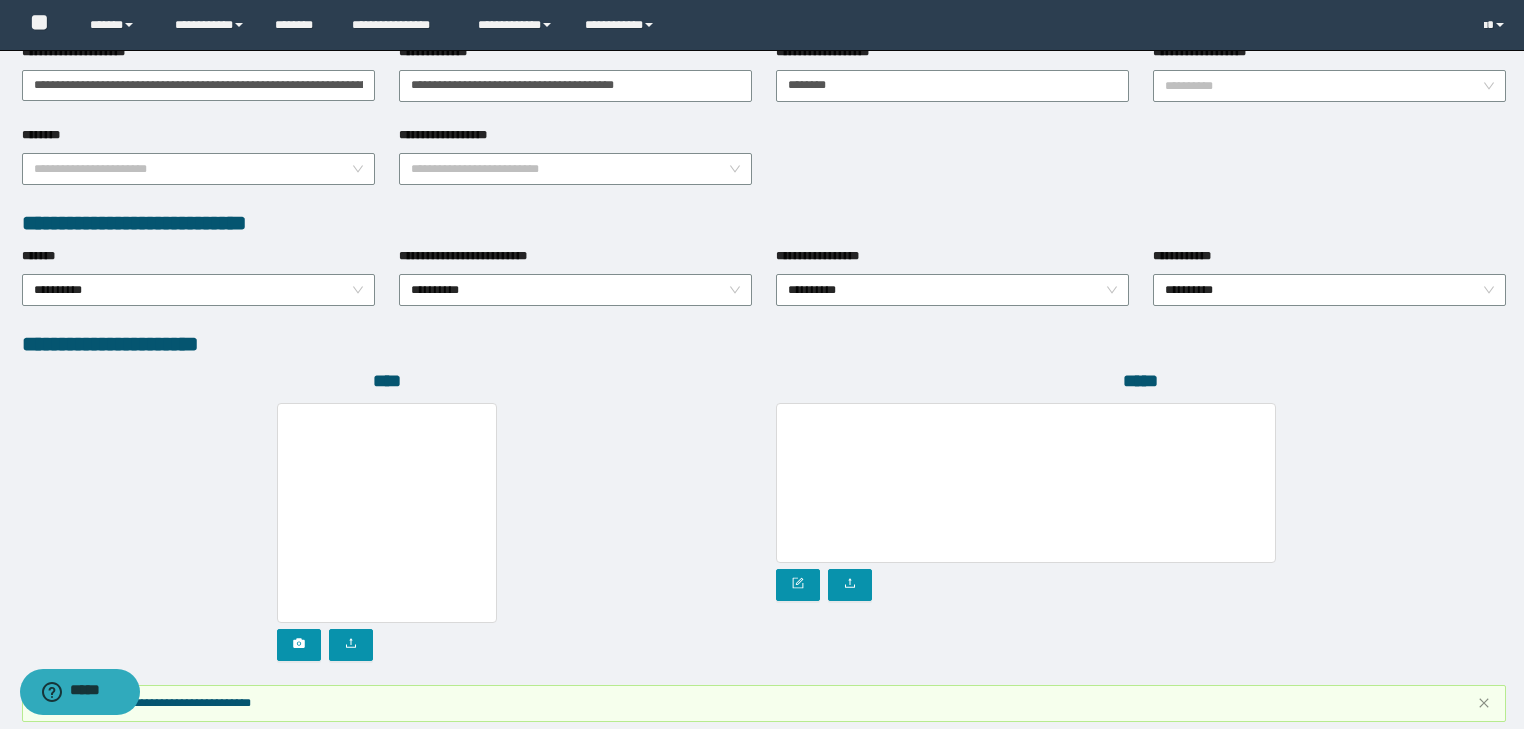 scroll, scrollTop: 1040, scrollLeft: 0, axis: vertical 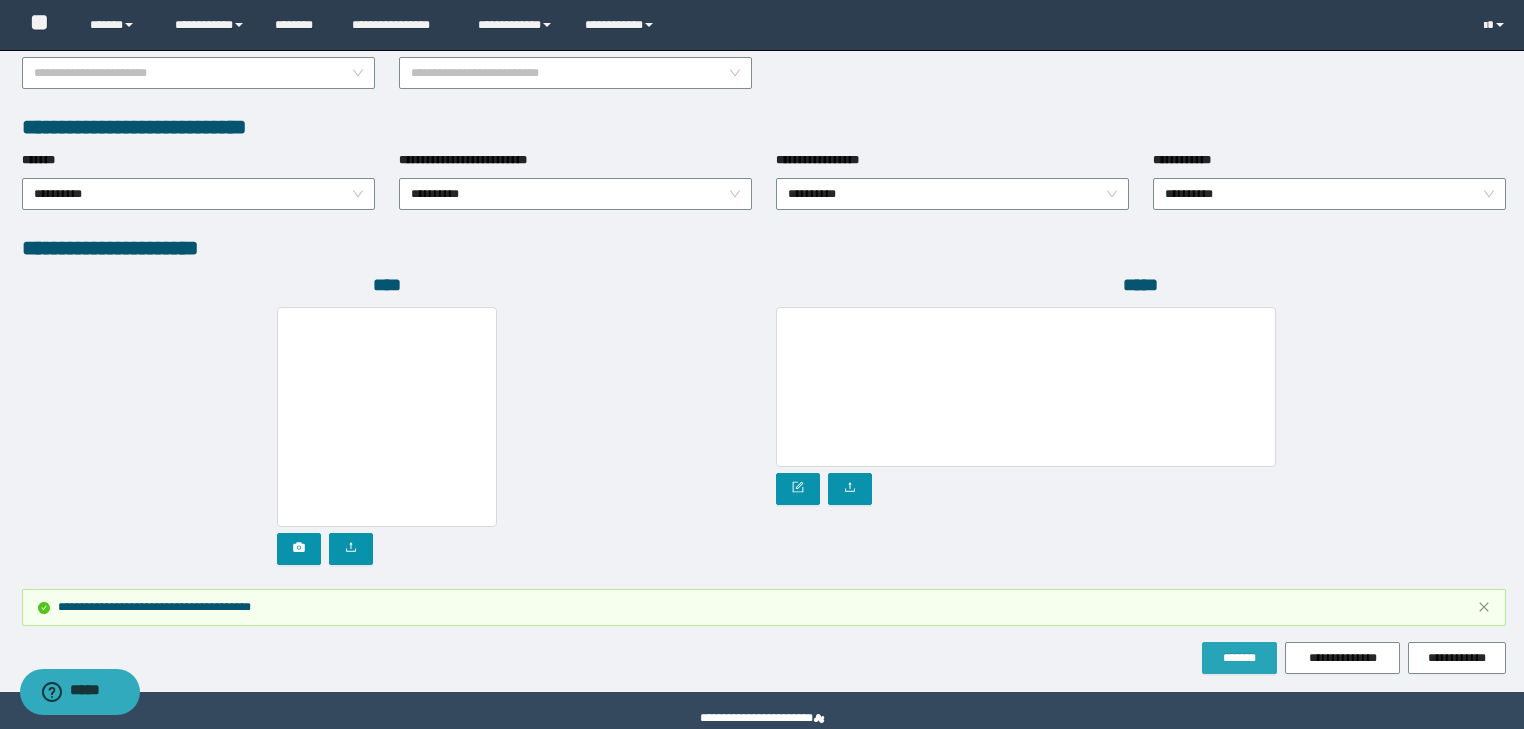 click on "*******" at bounding box center [1239, 658] 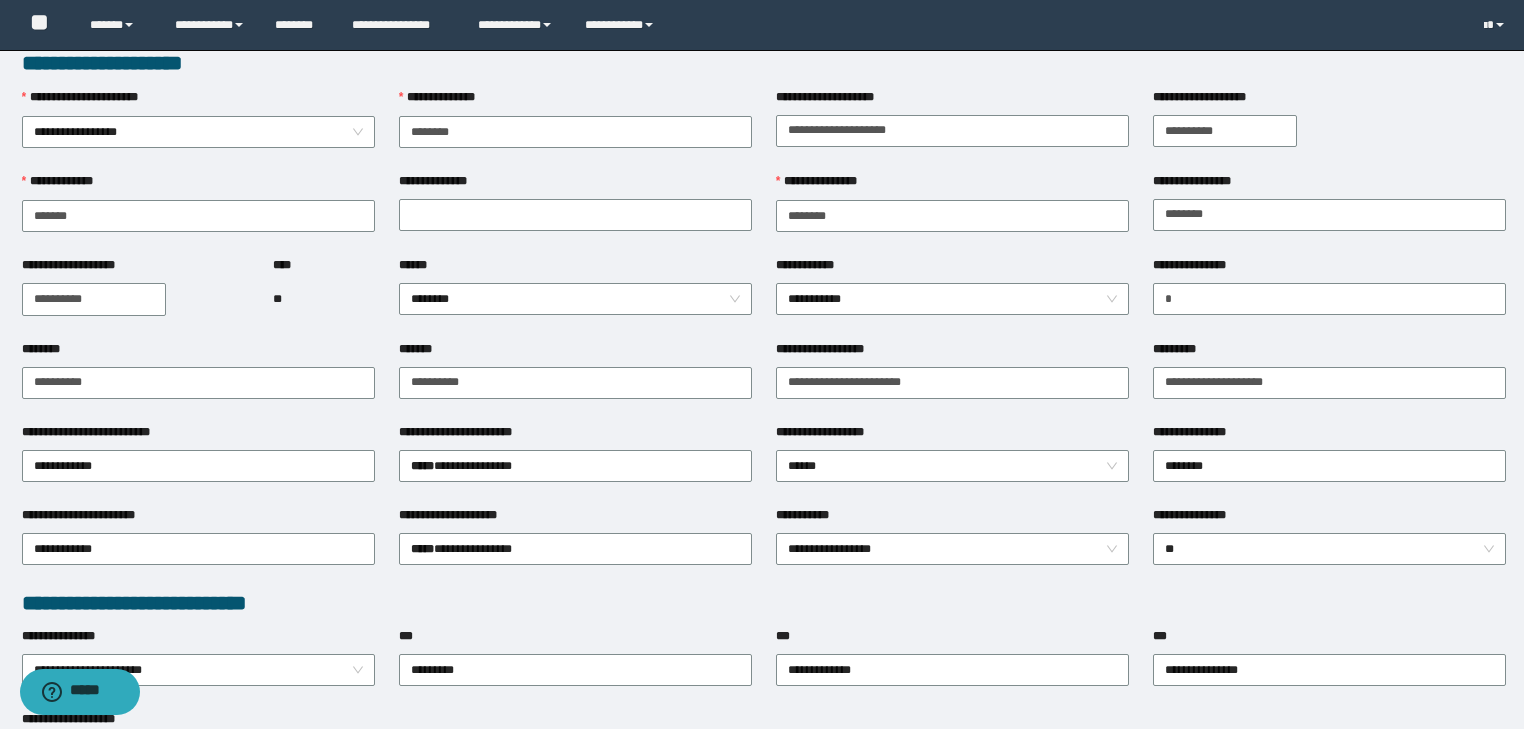 scroll, scrollTop: 0, scrollLeft: 0, axis: both 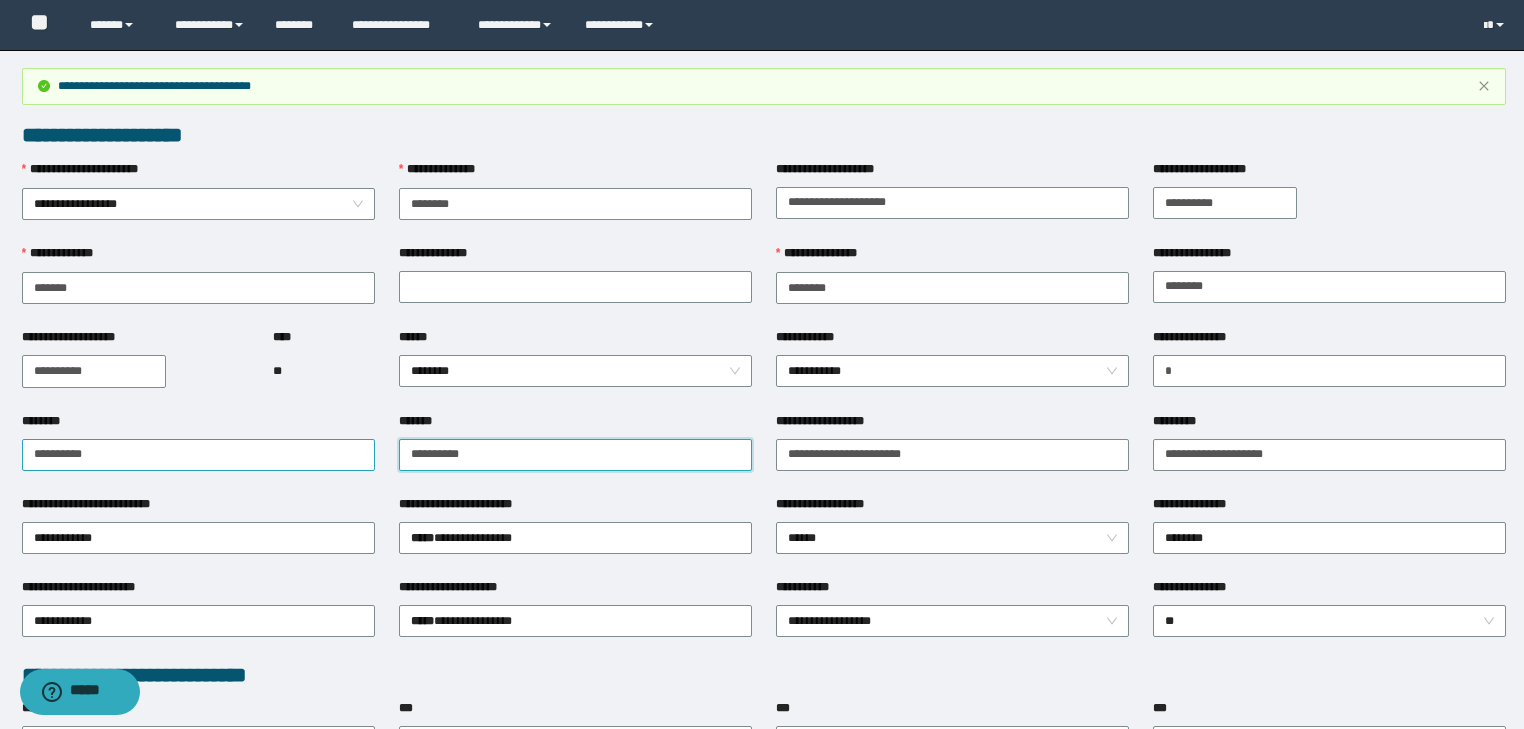 drag, startPoint x: 491, startPoint y: 450, endPoint x: 346, endPoint y: 466, distance: 145.88008 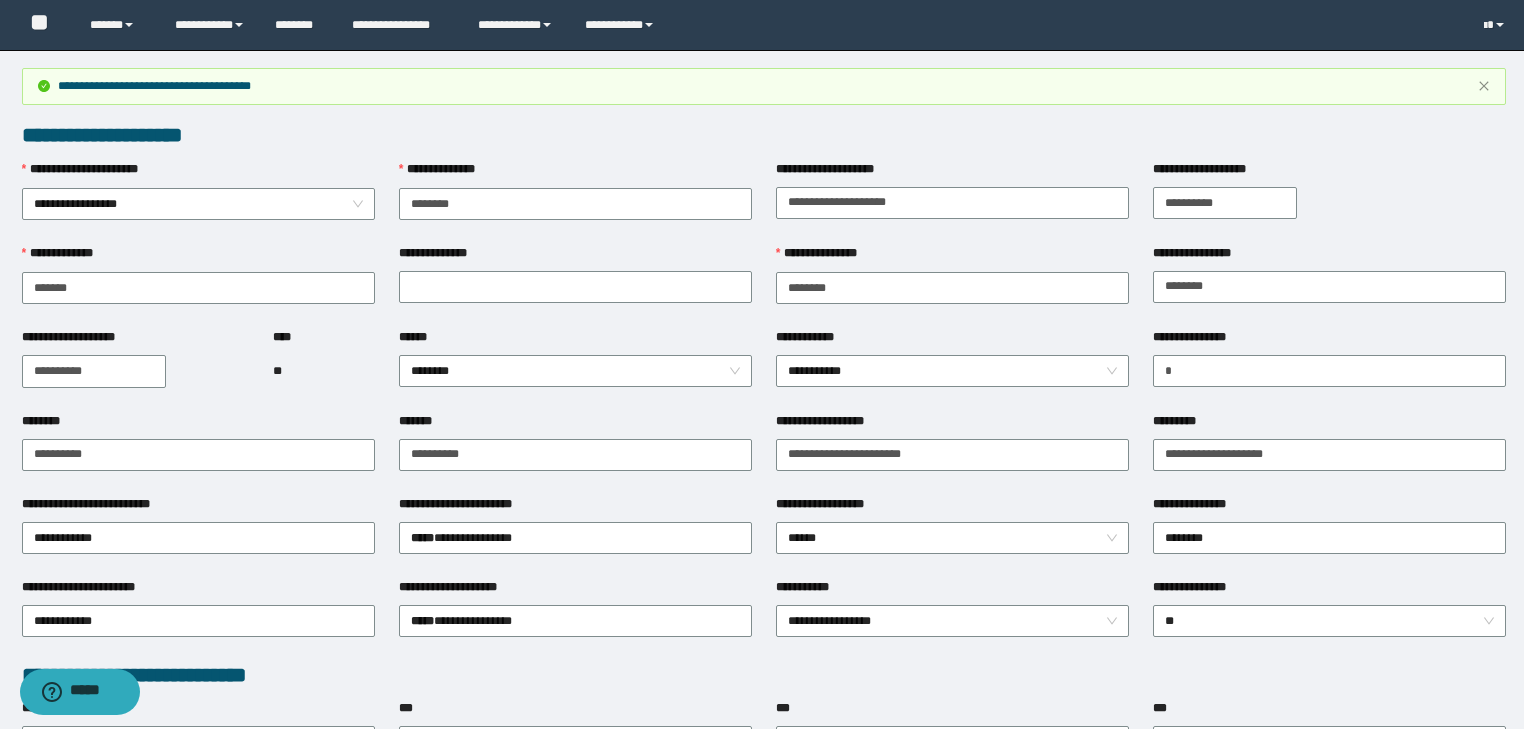 click on "*******" at bounding box center (575, 425) 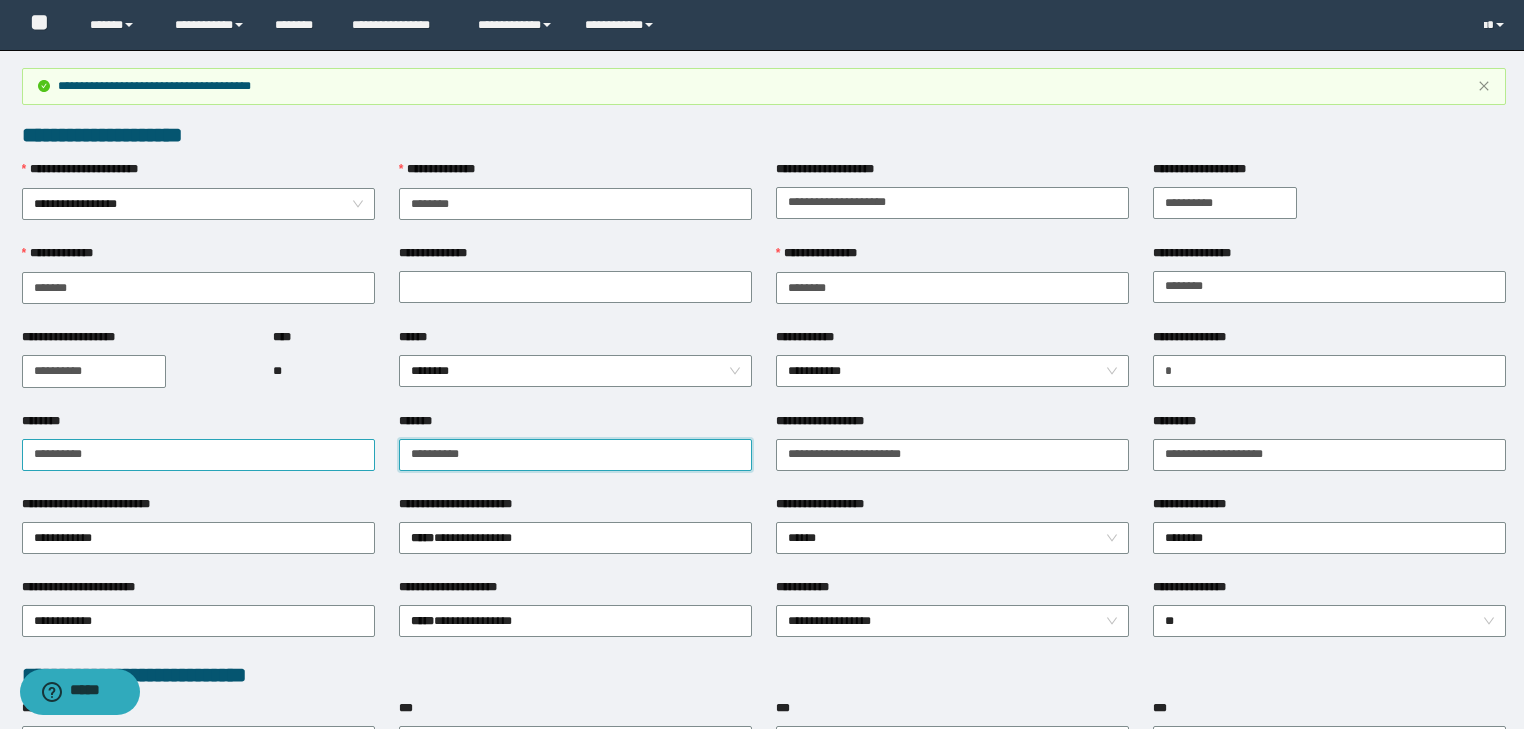 drag, startPoint x: 493, startPoint y: 450, endPoint x: 342, endPoint y: 456, distance: 151.11916 